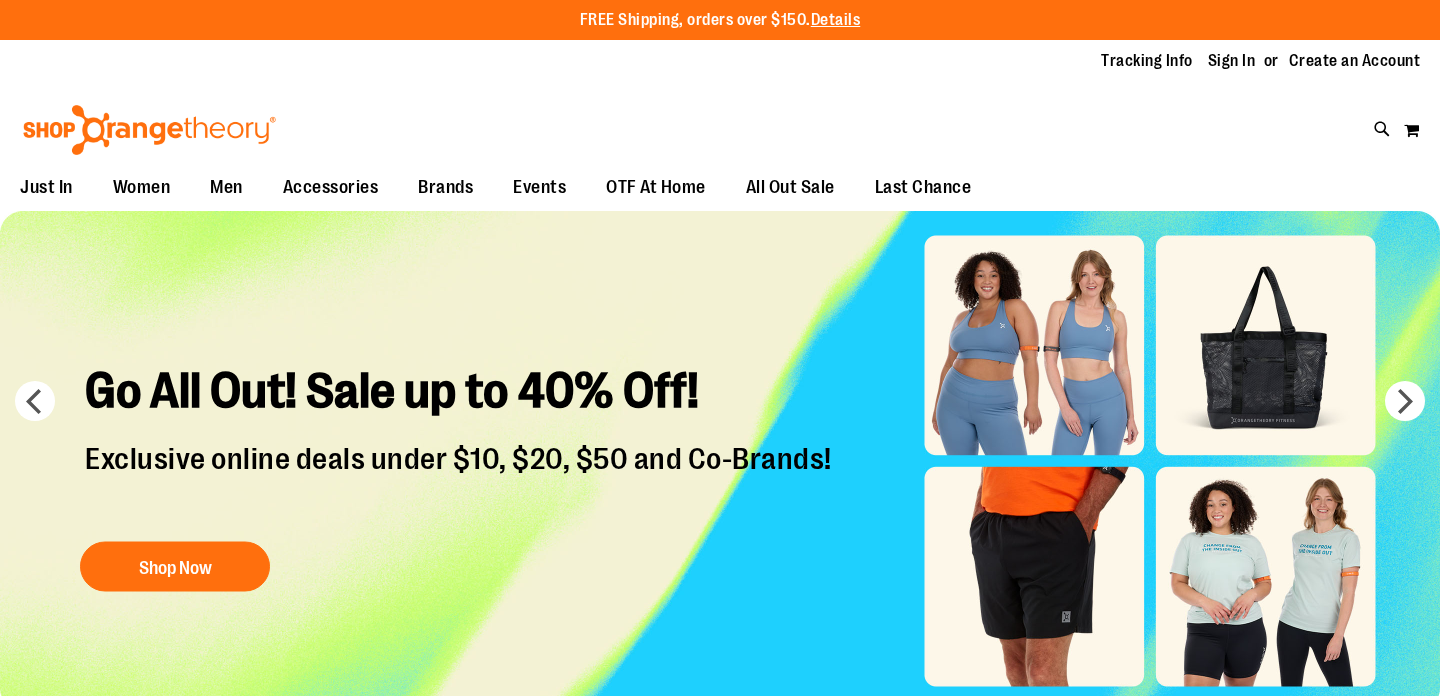 scroll, scrollTop: 0, scrollLeft: 0, axis: both 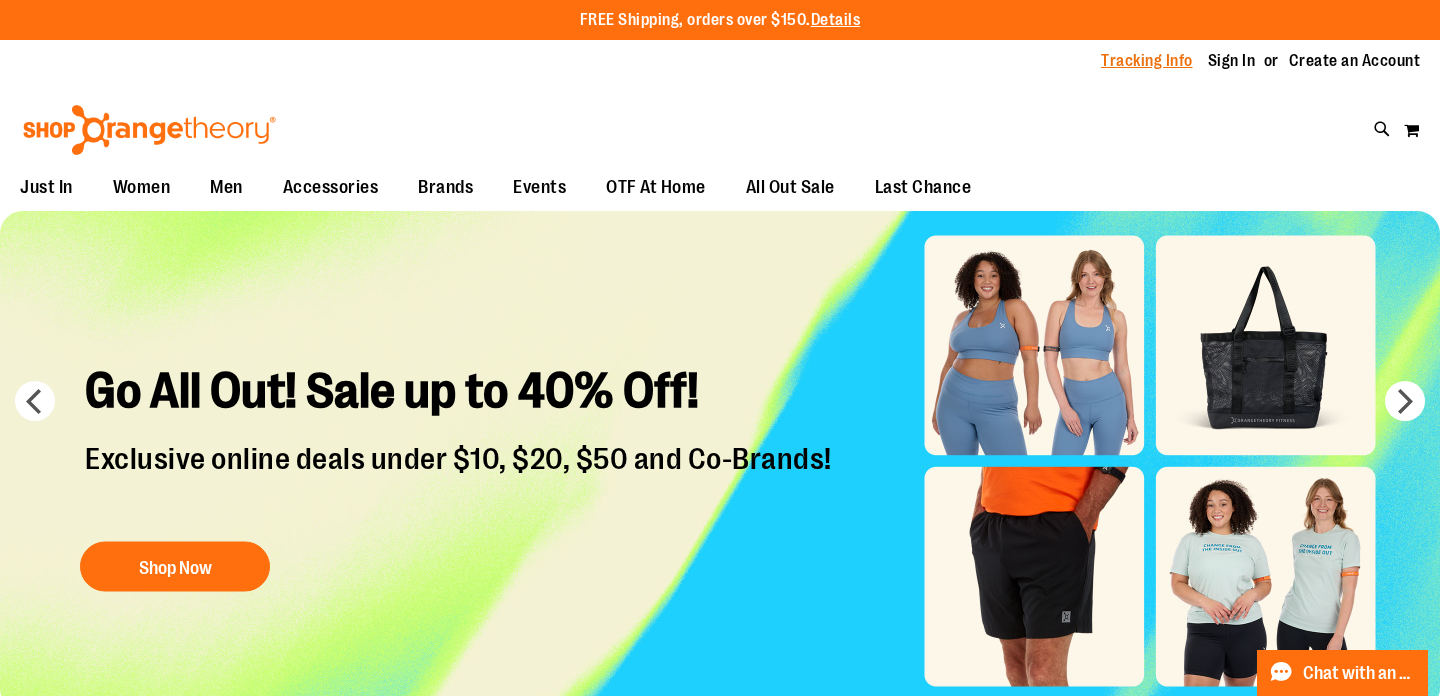 type on "**********" 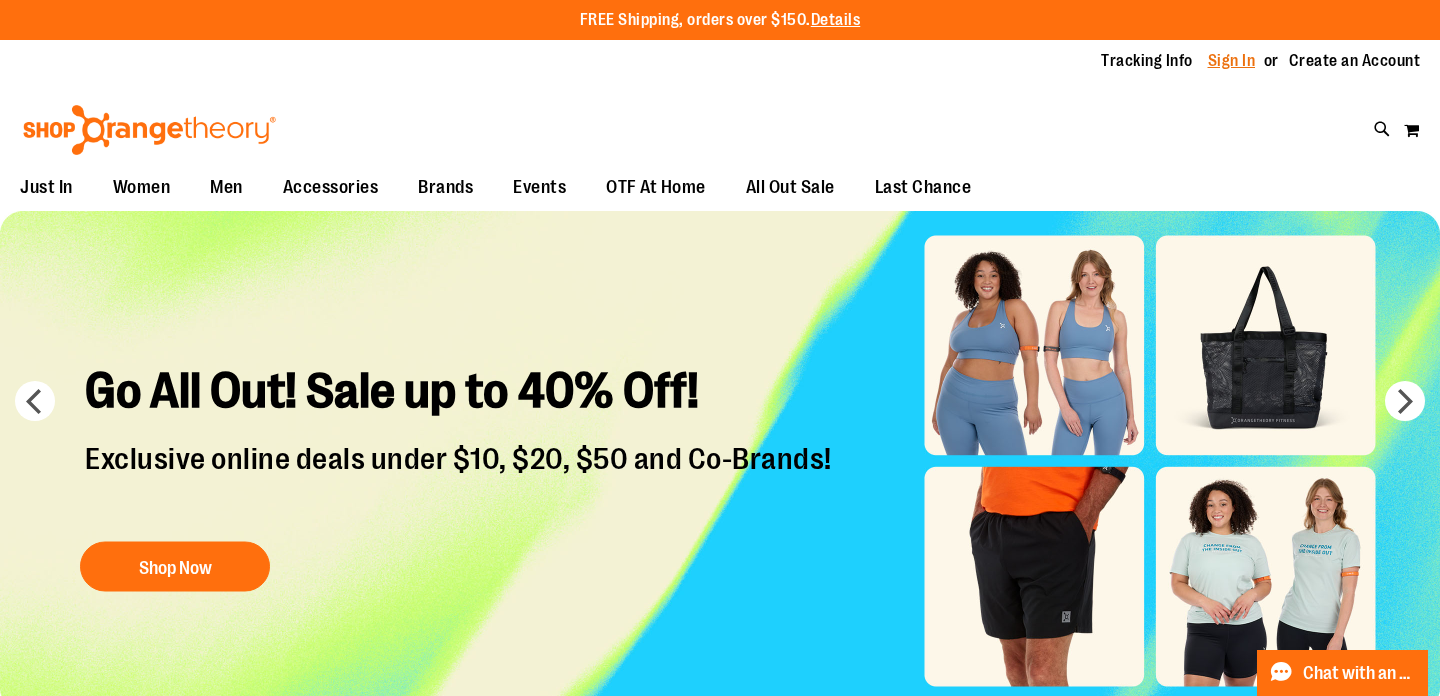 click on "Sign In" at bounding box center [1232, 61] 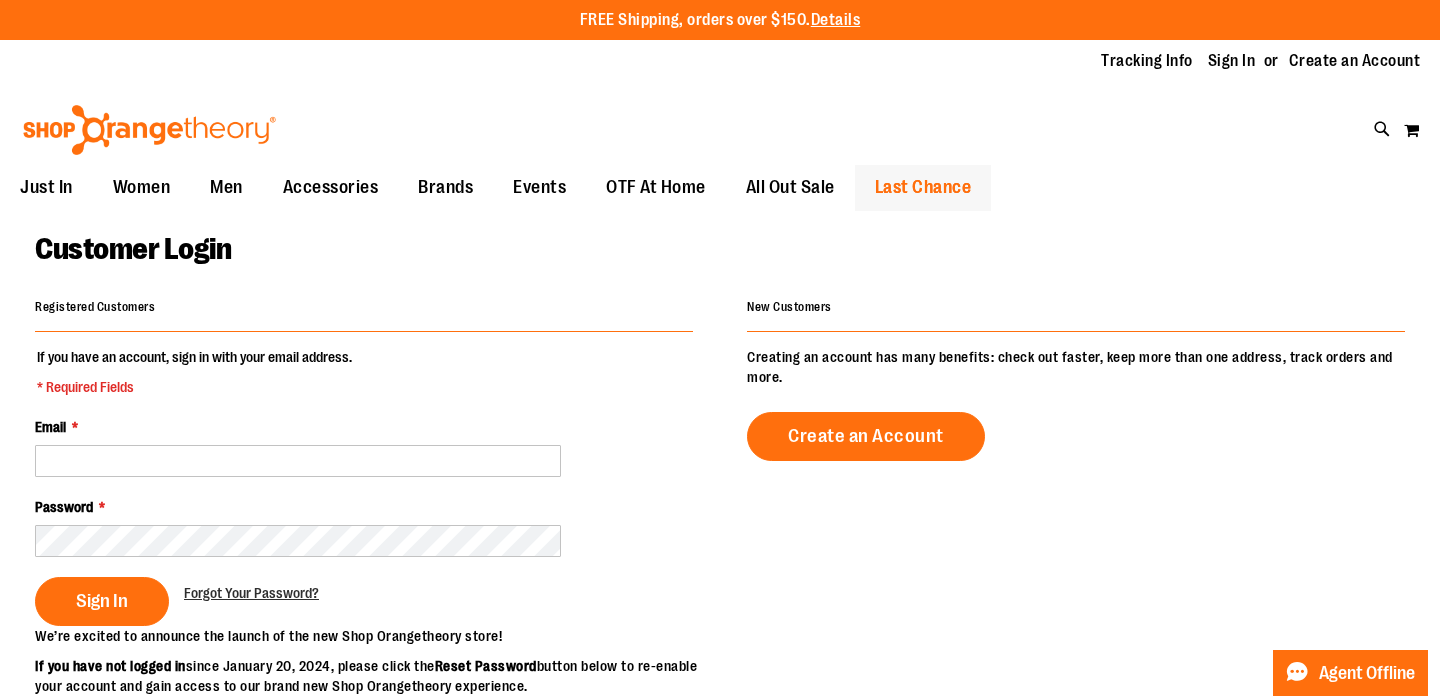 scroll, scrollTop: 0, scrollLeft: 0, axis: both 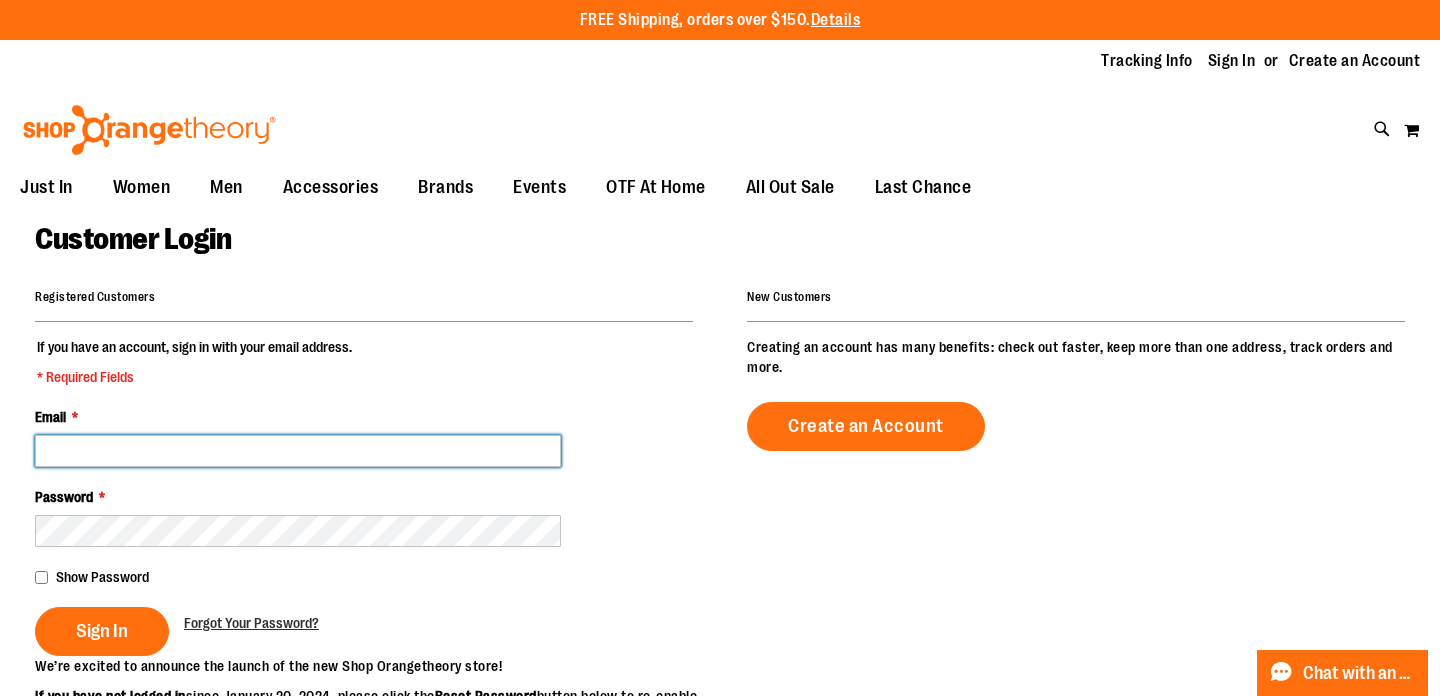 type on "**********" 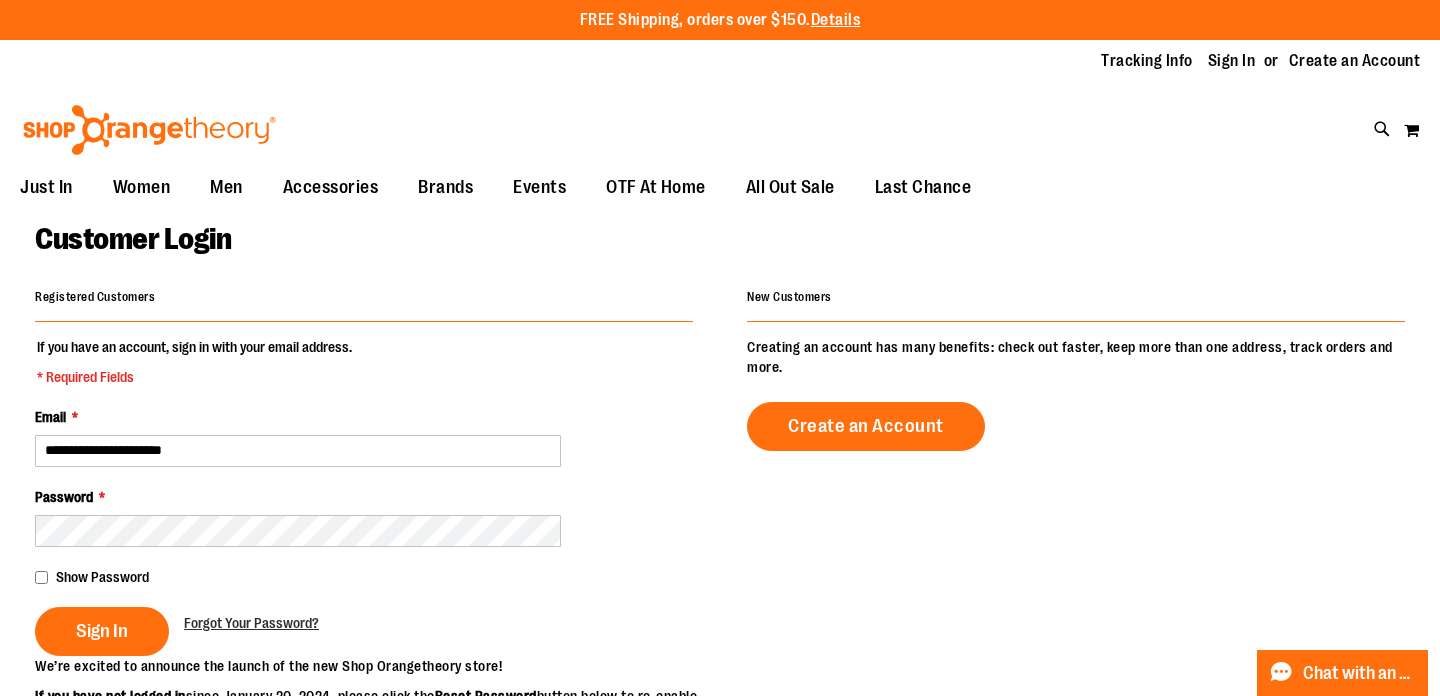 type on "**********" 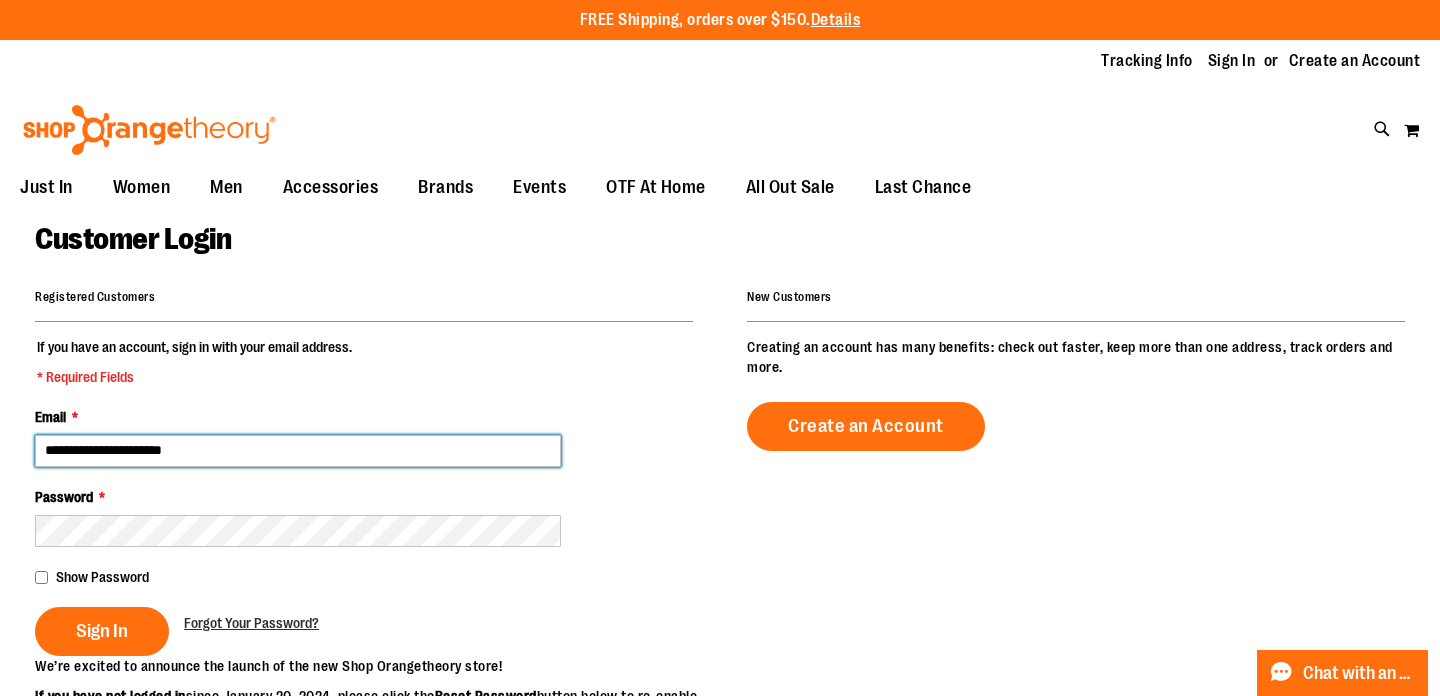 click on "**********" at bounding box center (298, 451) 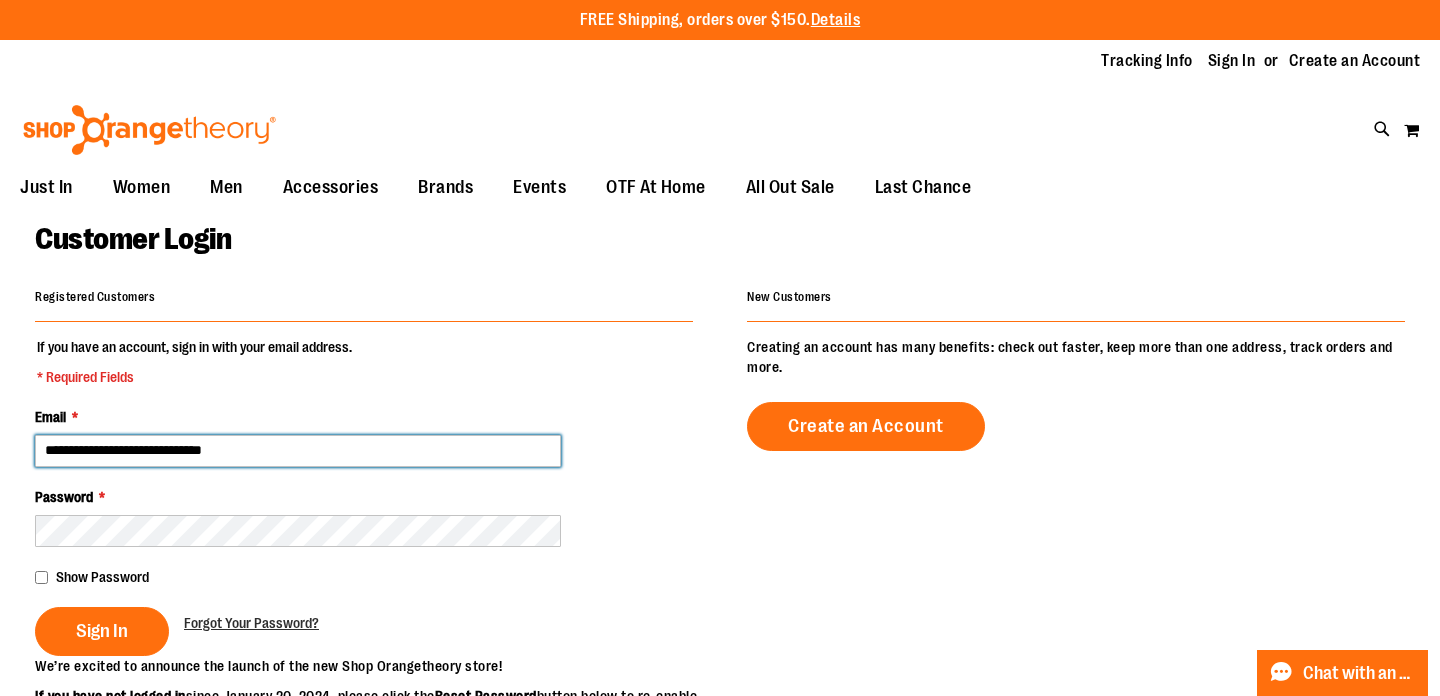 type on "**********" 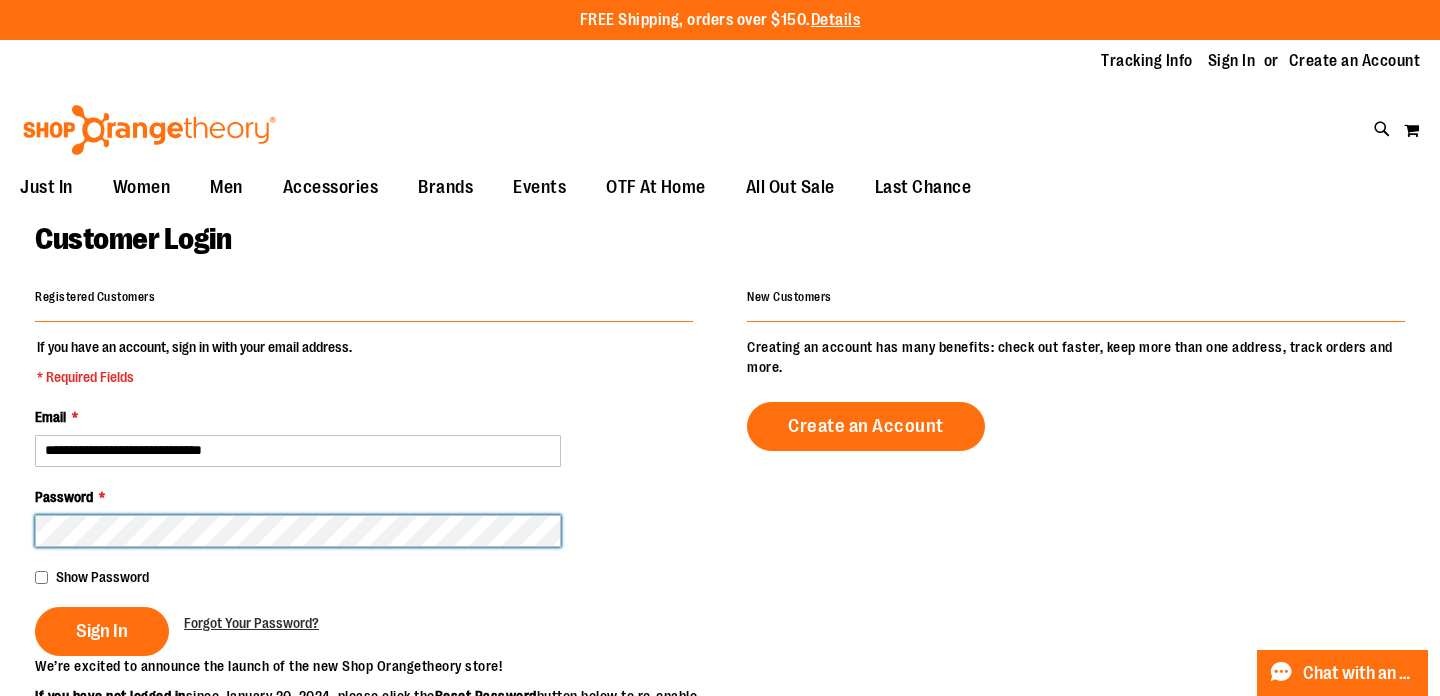 click on "Sign In" at bounding box center (102, 631) 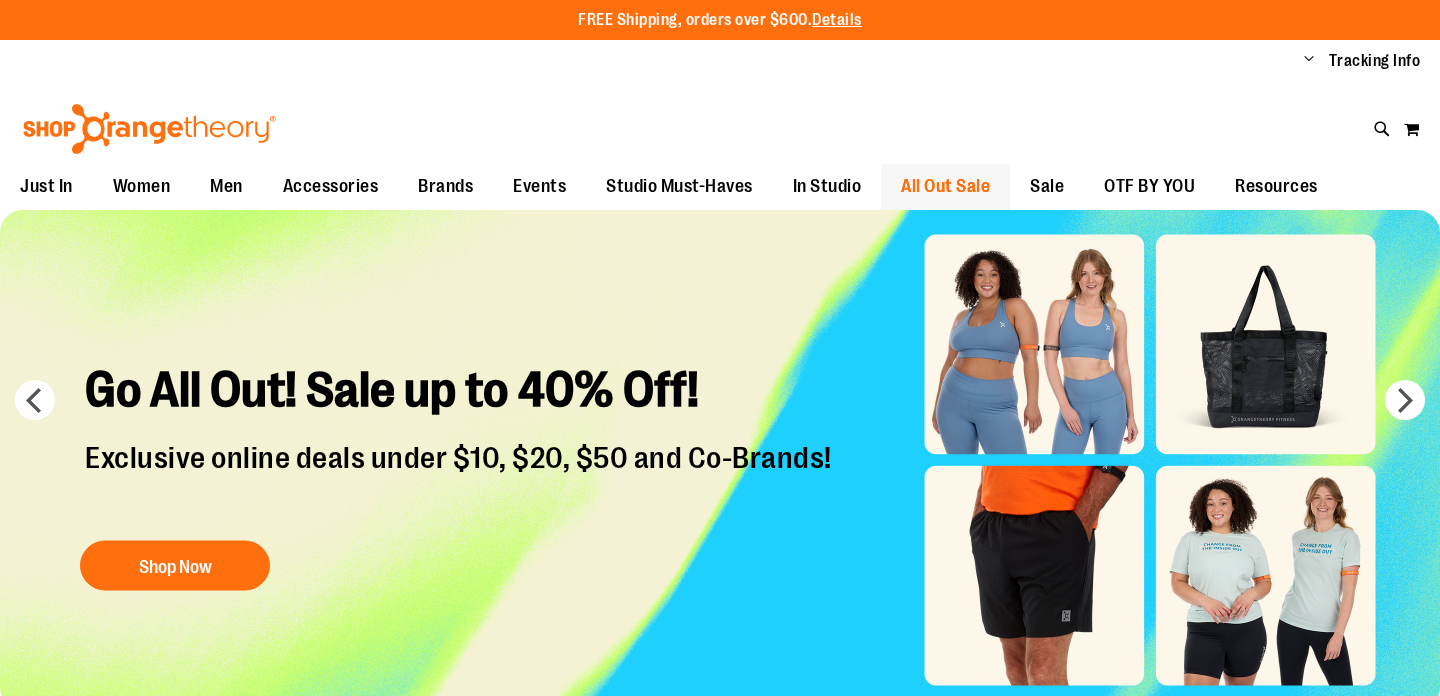 scroll, scrollTop: 0, scrollLeft: 0, axis: both 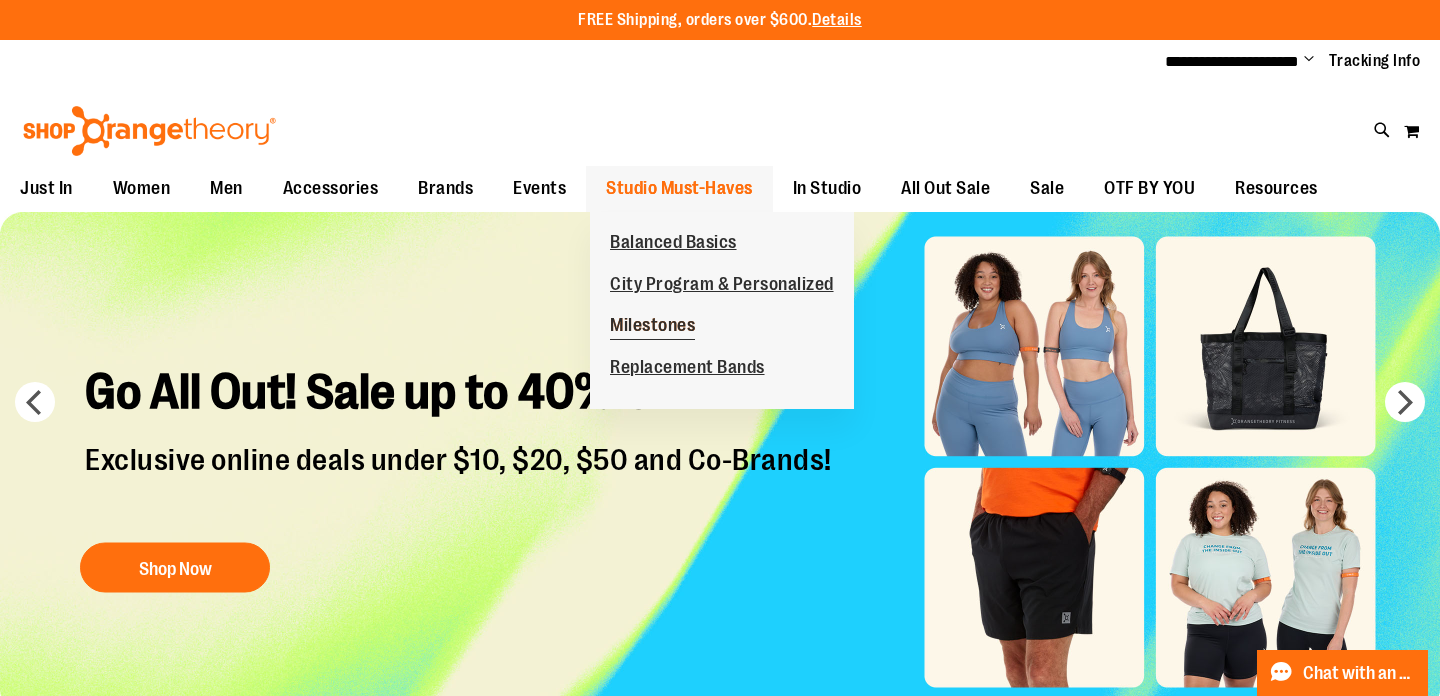 type on "**********" 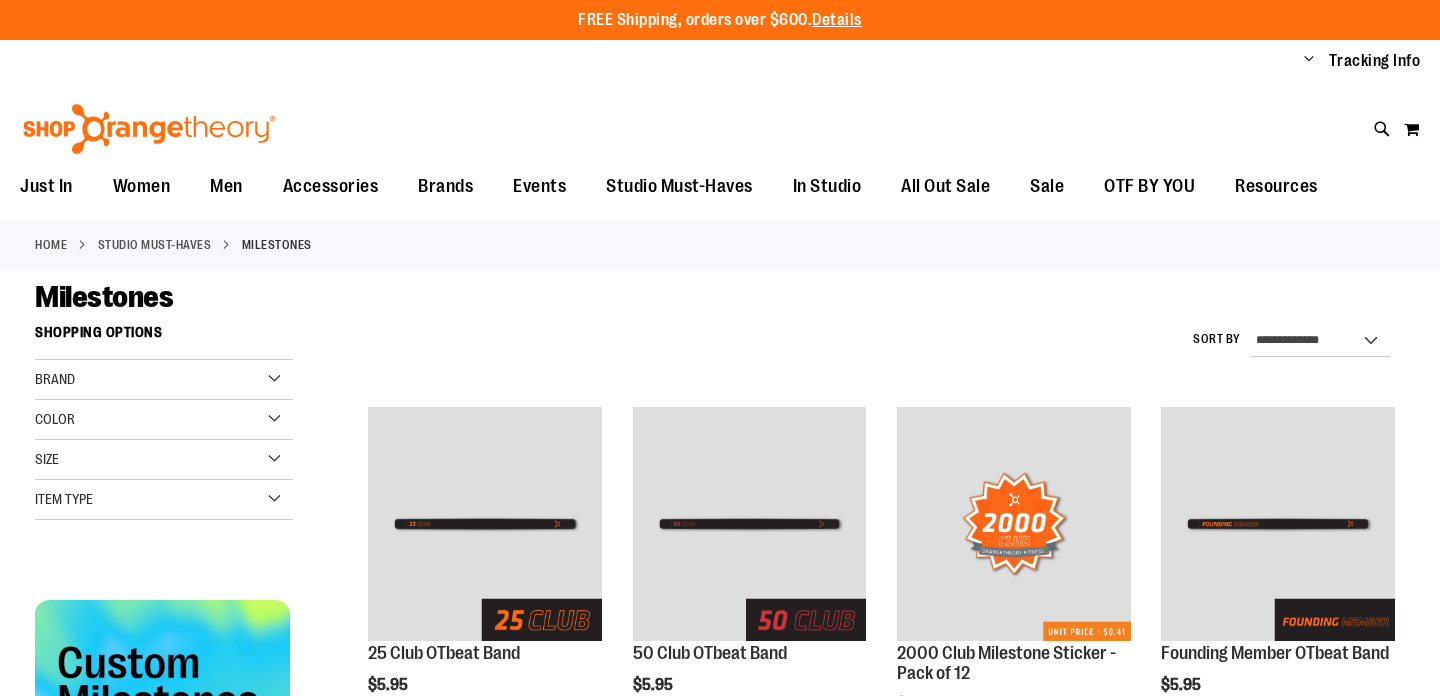 scroll, scrollTop: 0, scrollLeft: 0, axis: both 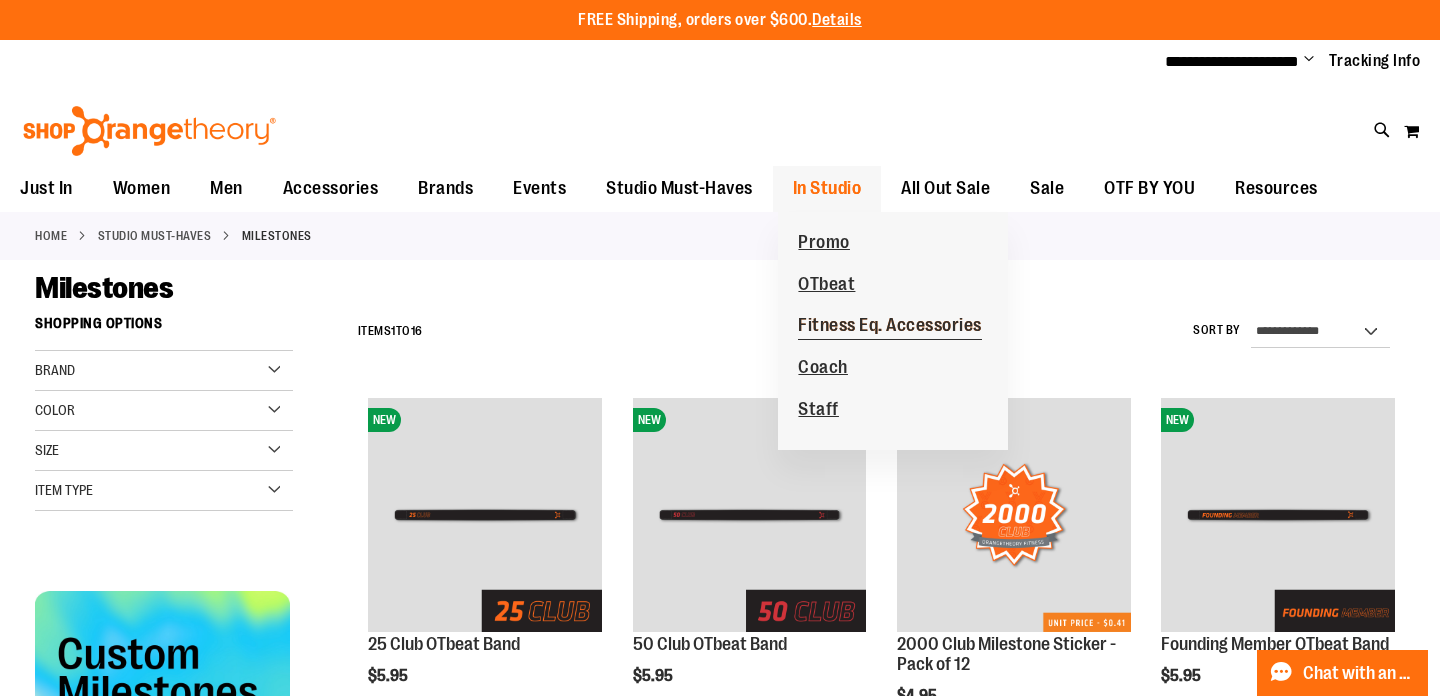 type on "**********" 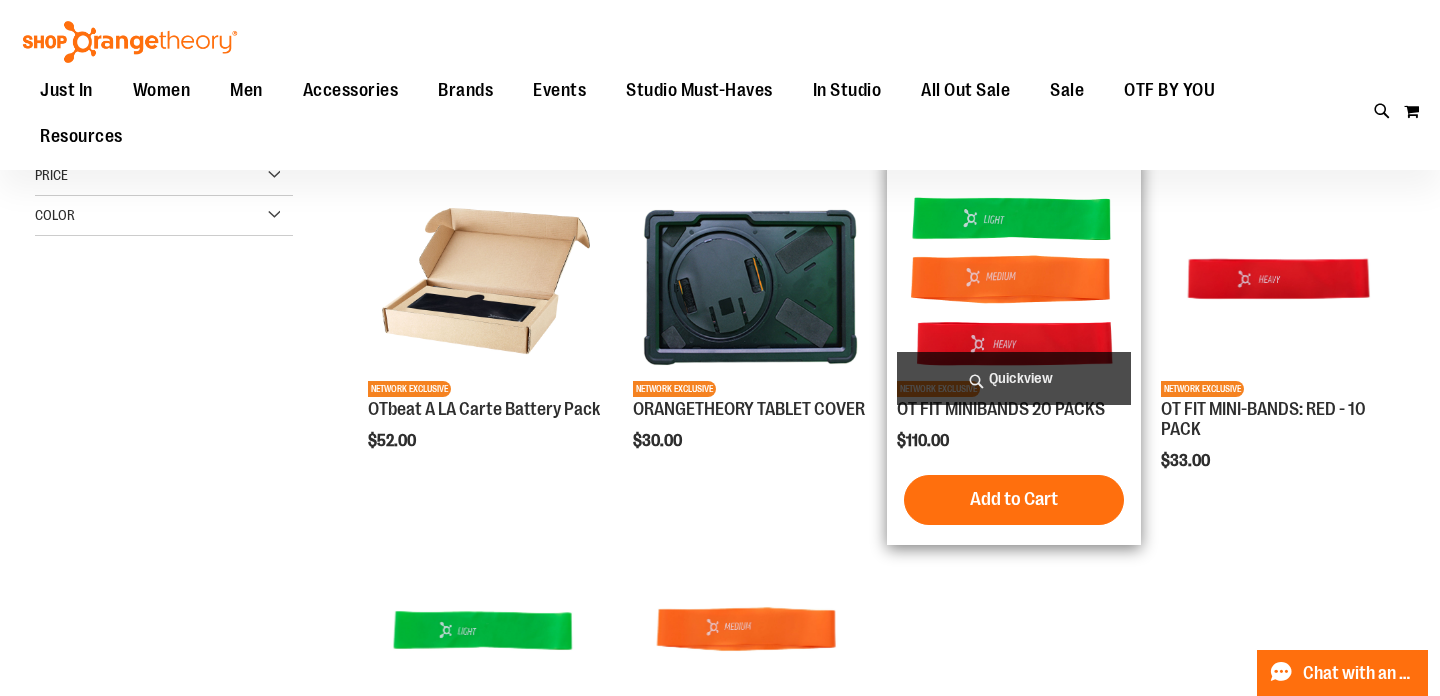scroll, scrollTop: 21, scrollLeft: 0, axis: vertical 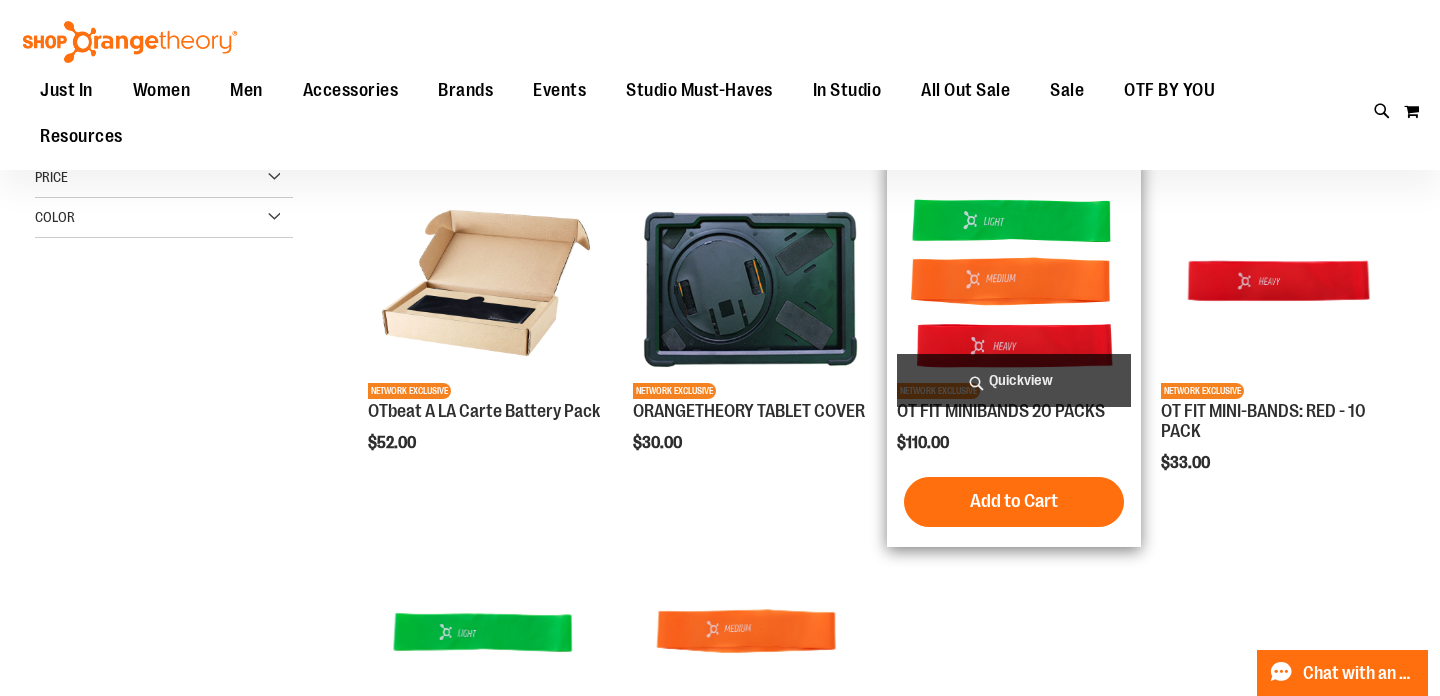 type on "**********" 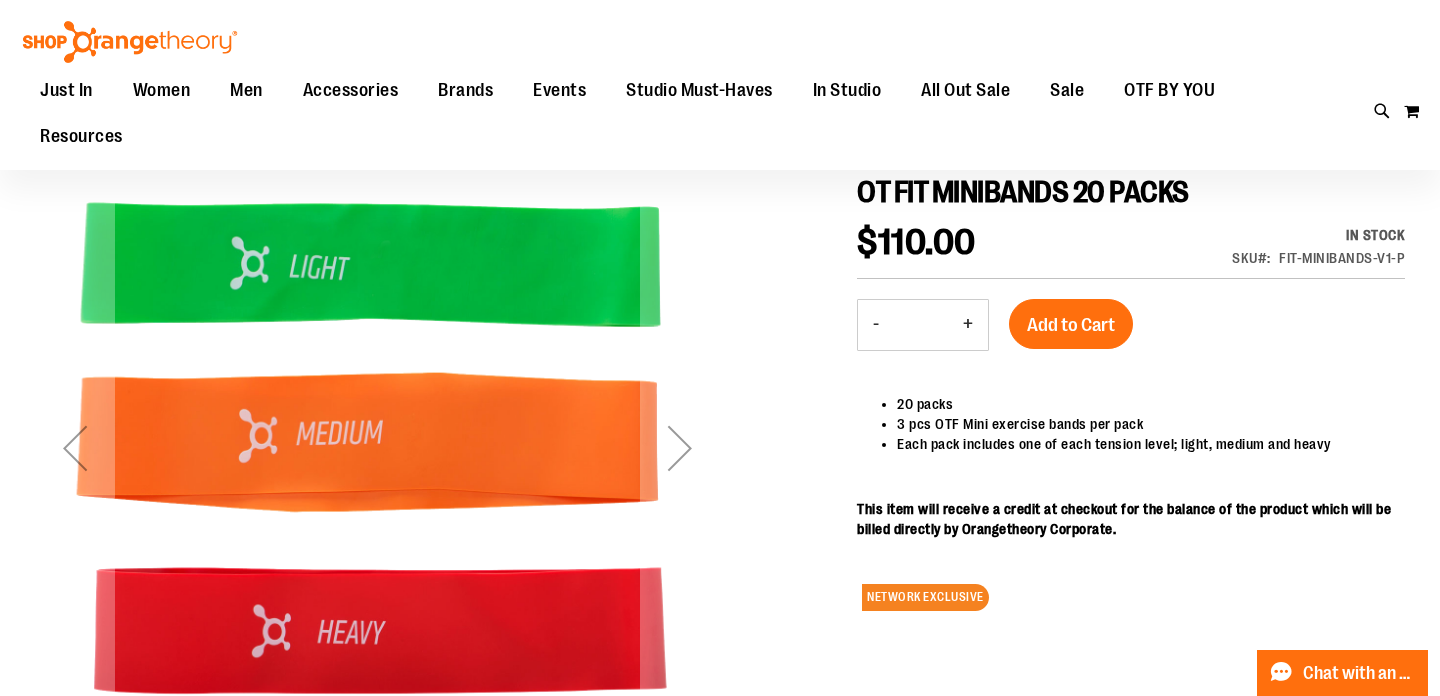 scroll, scrollTop: 175, scrollLeft: 0, axis: vertical 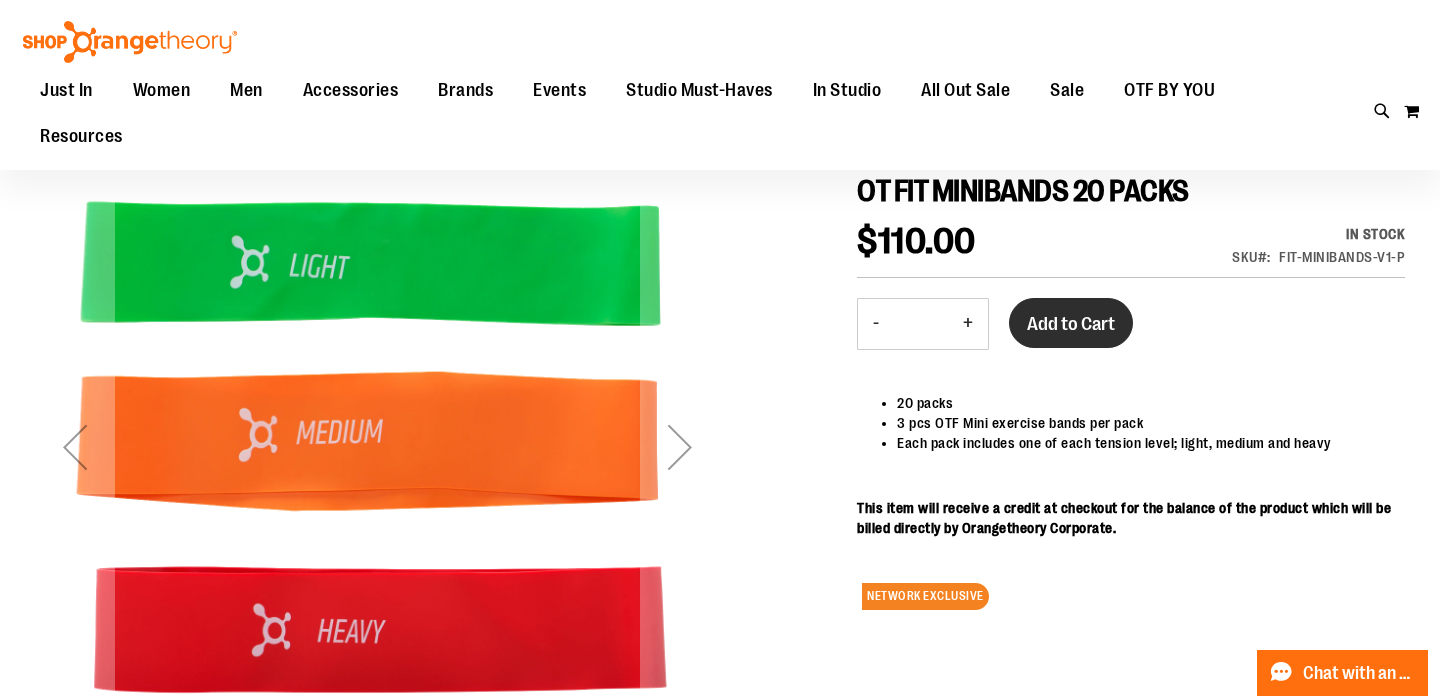 type on "**********" 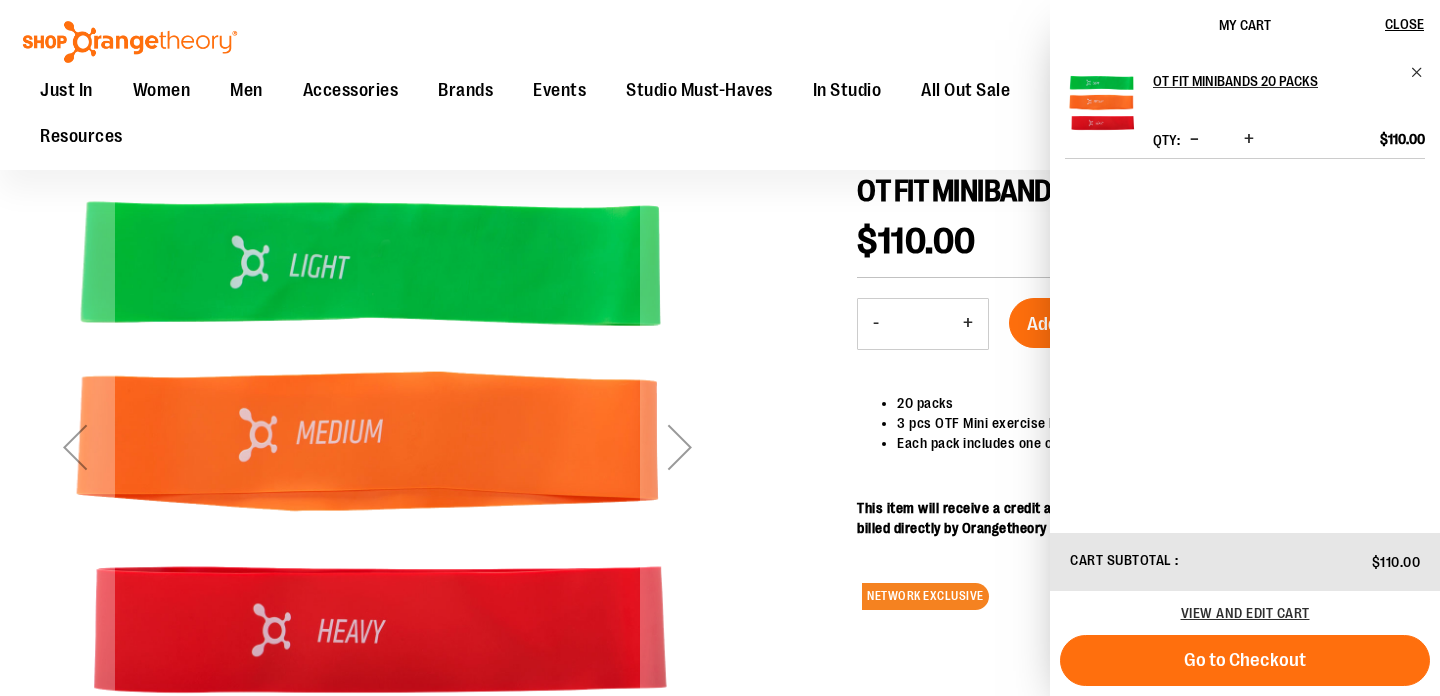 click on "This item will receive a credit at checkout for the balance of the product which will be billed directly by Orangetheory Corporate." at bounding box center [1124, 518] 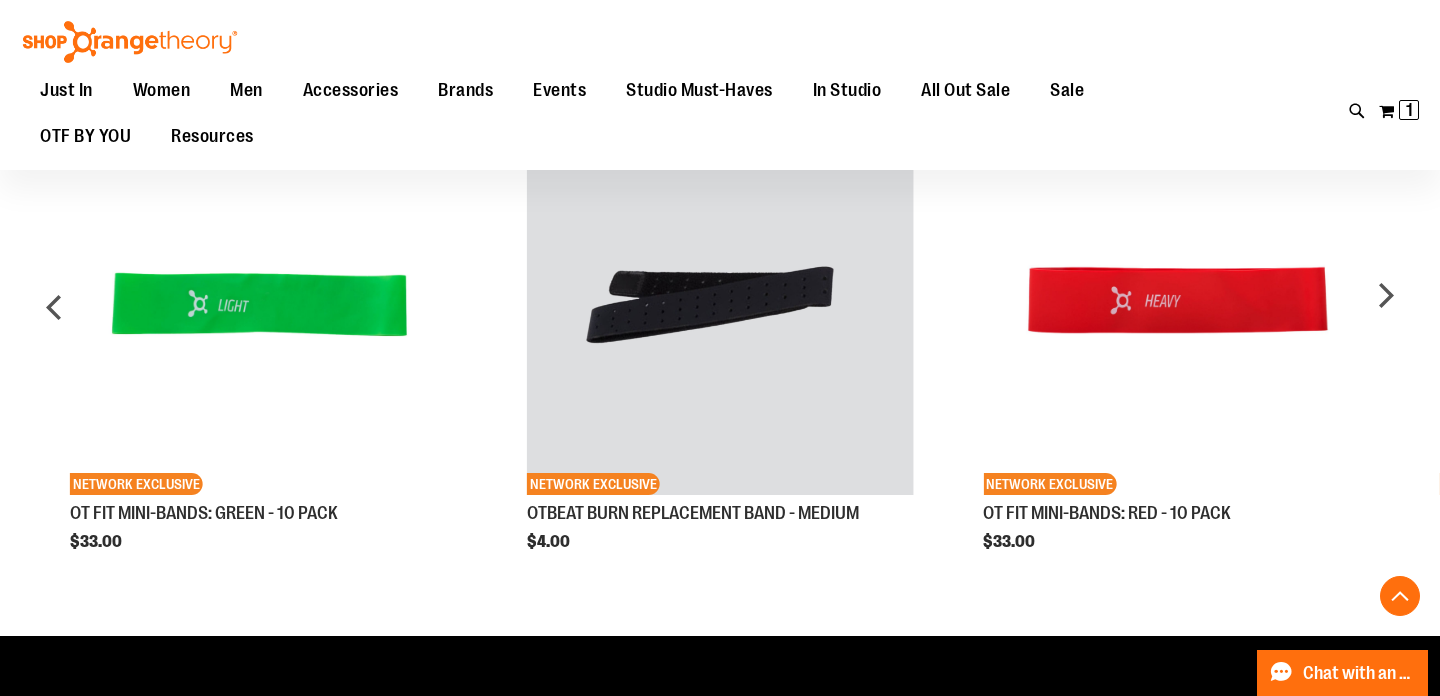 scroll, scrollTop: 1068, scrollLeft: 0, axis: vertical 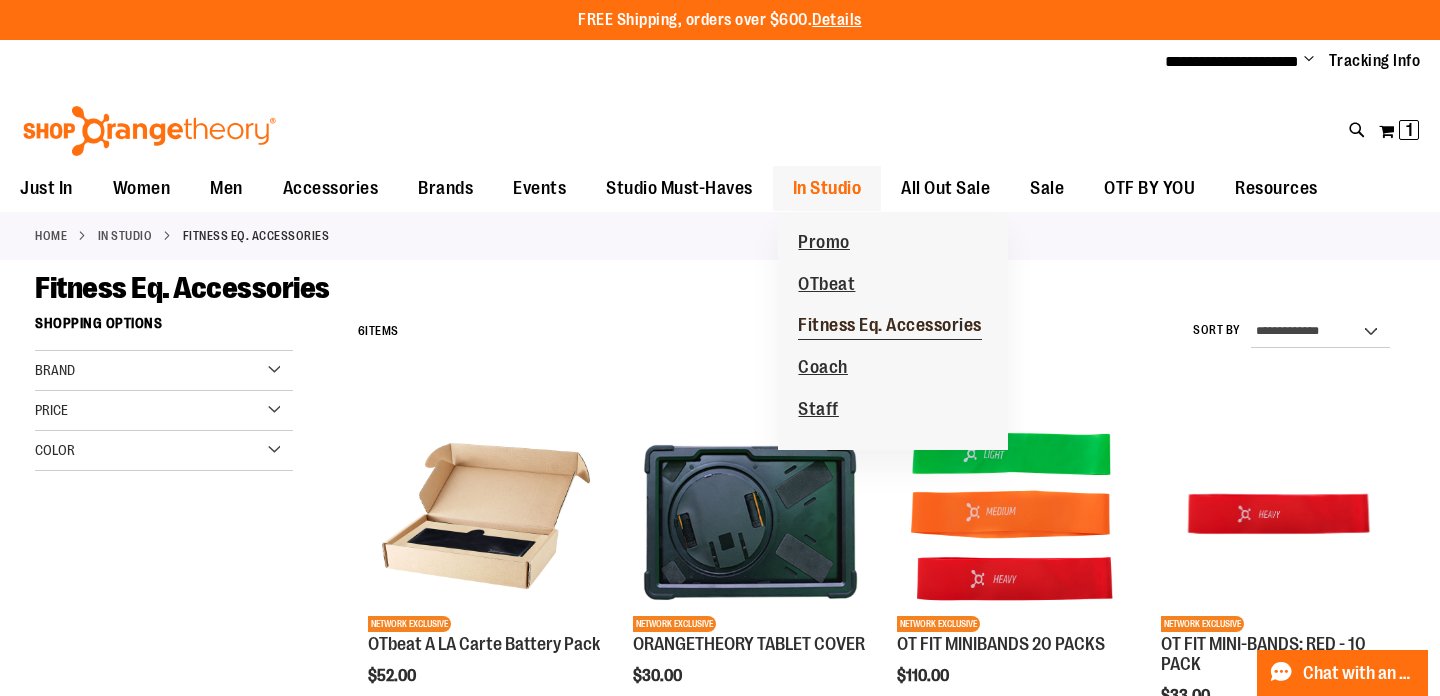 type on "**********" 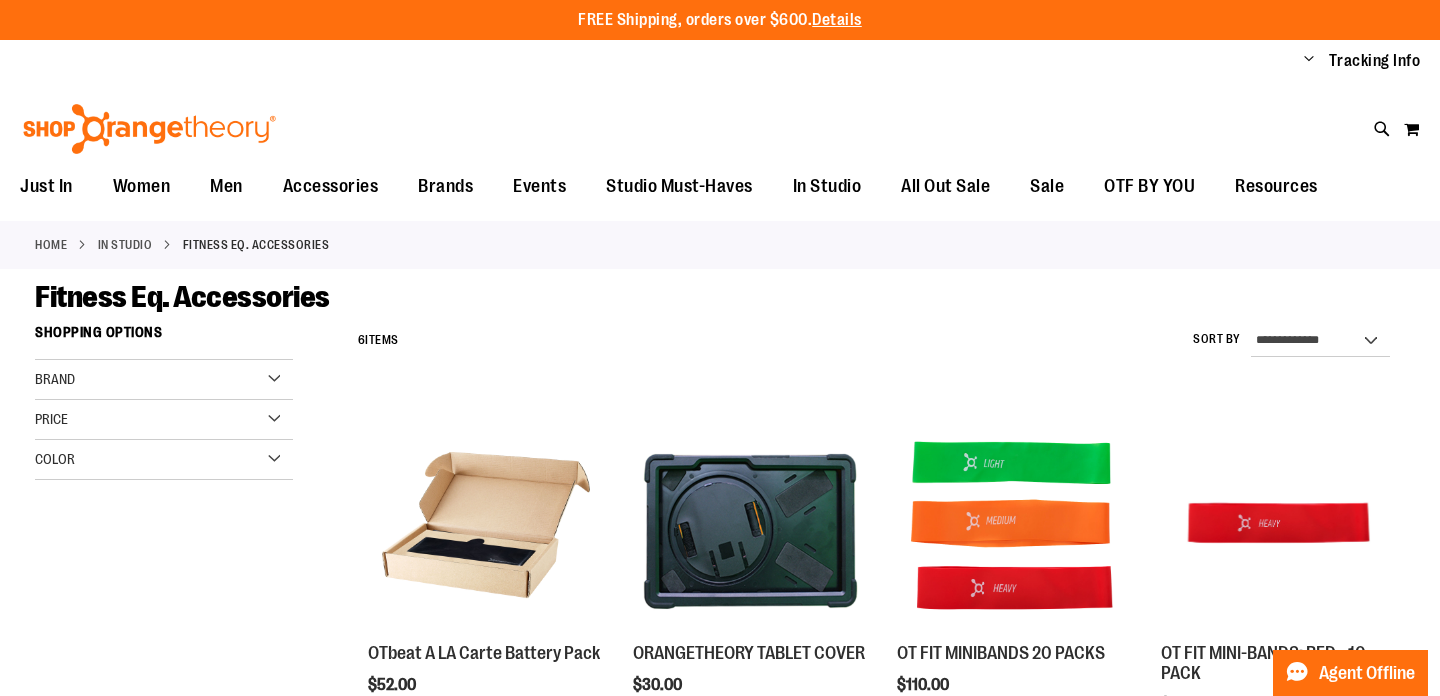 scroll, scrollTop: 0, scrollLeft: 0, axis: both 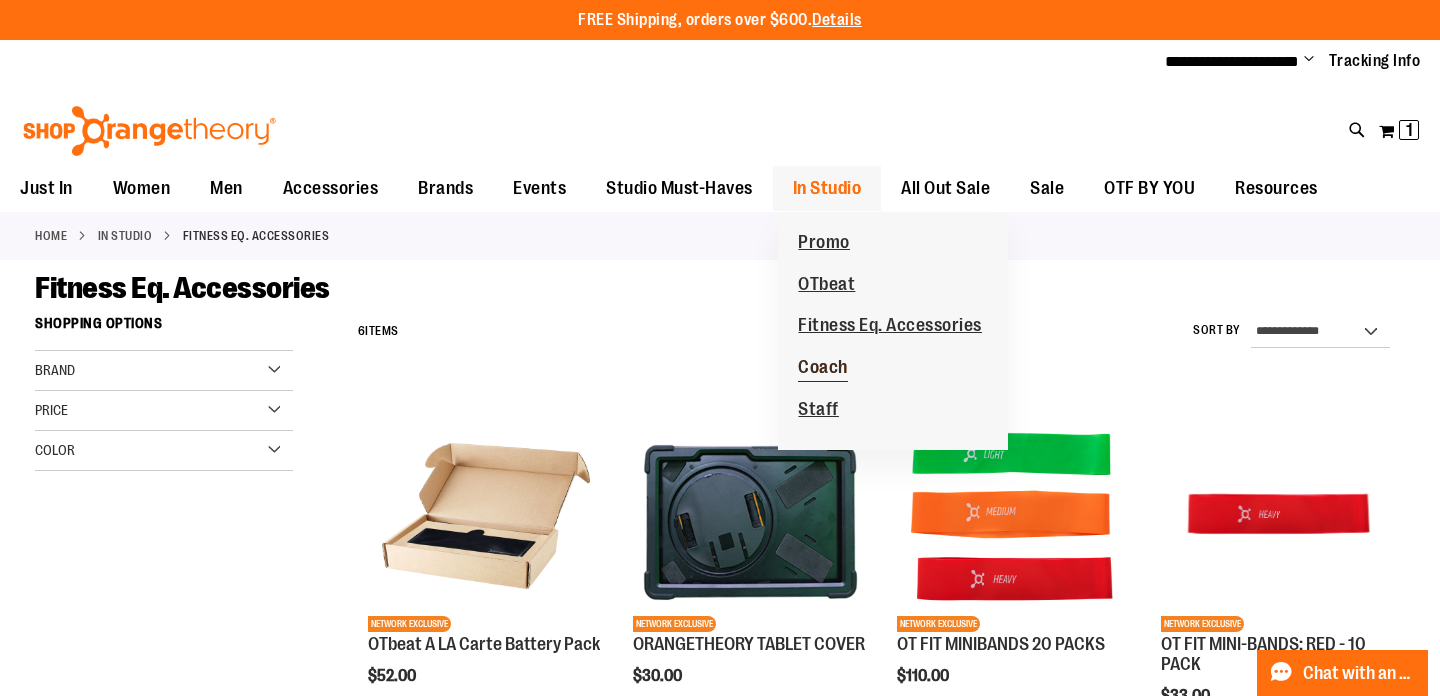 type on "**********" 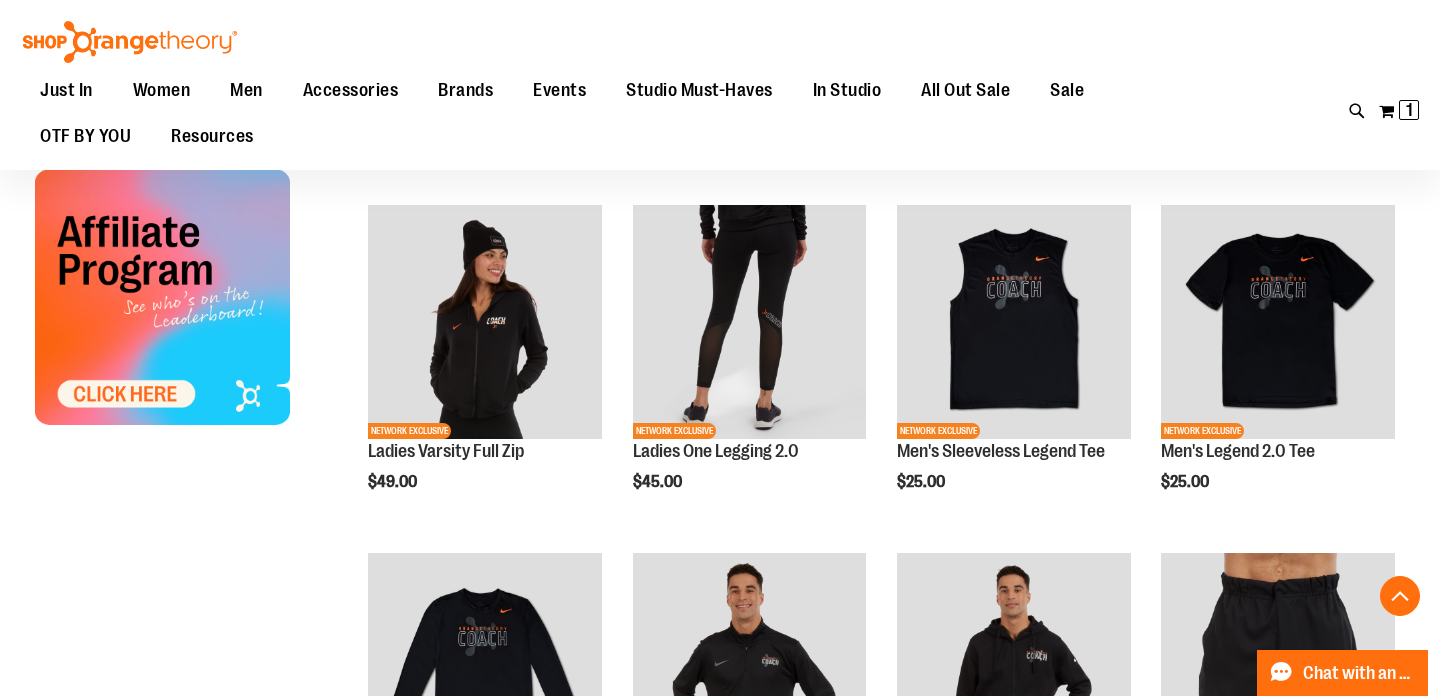 scroll, scrollTop: 909, scrollLeft: 0, axis: vertical 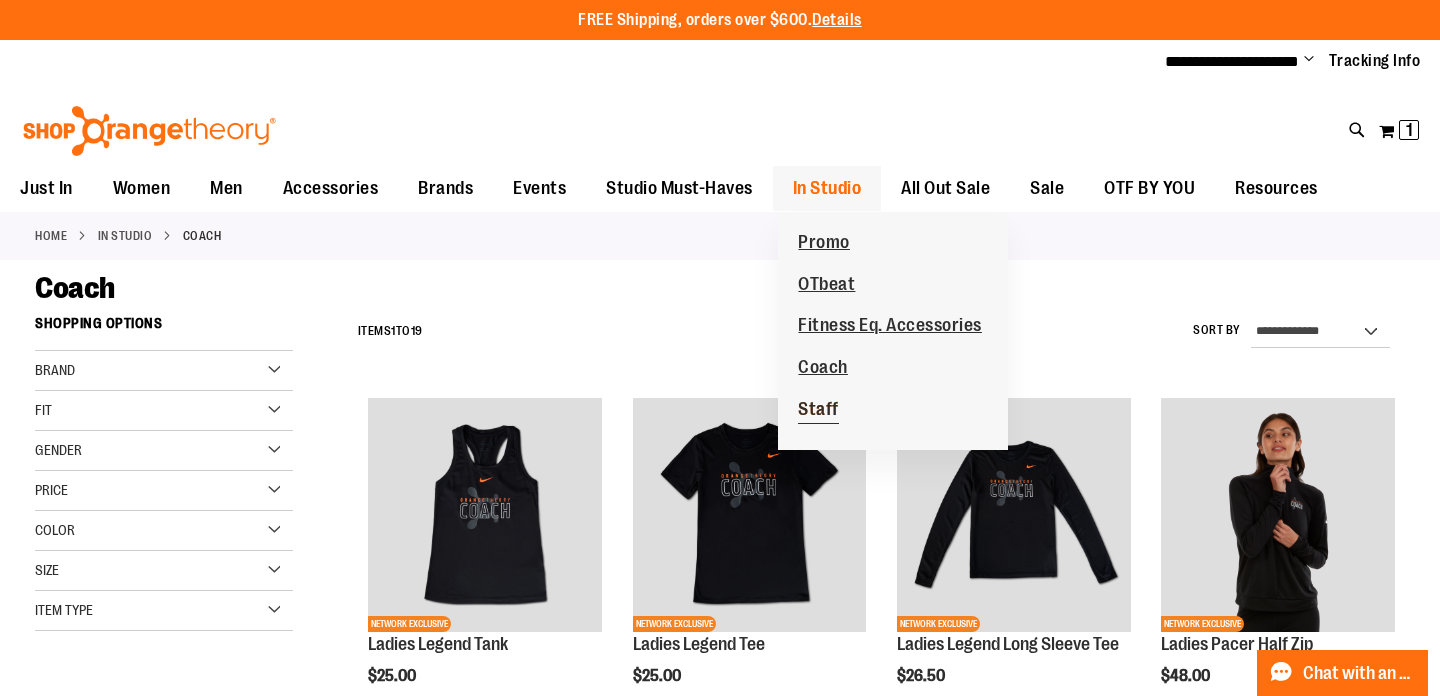type on "**********" 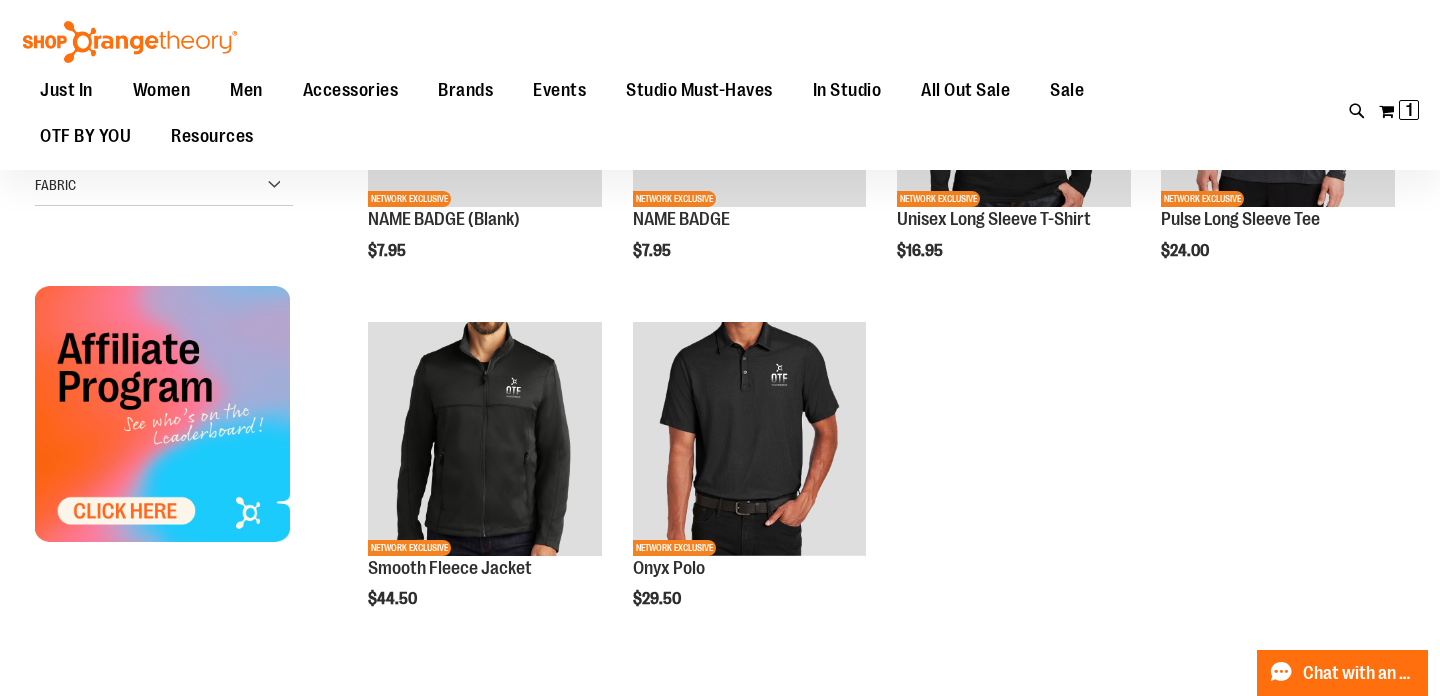 scroll, scrollTop: 0, scrollLeft: 0, axis: both 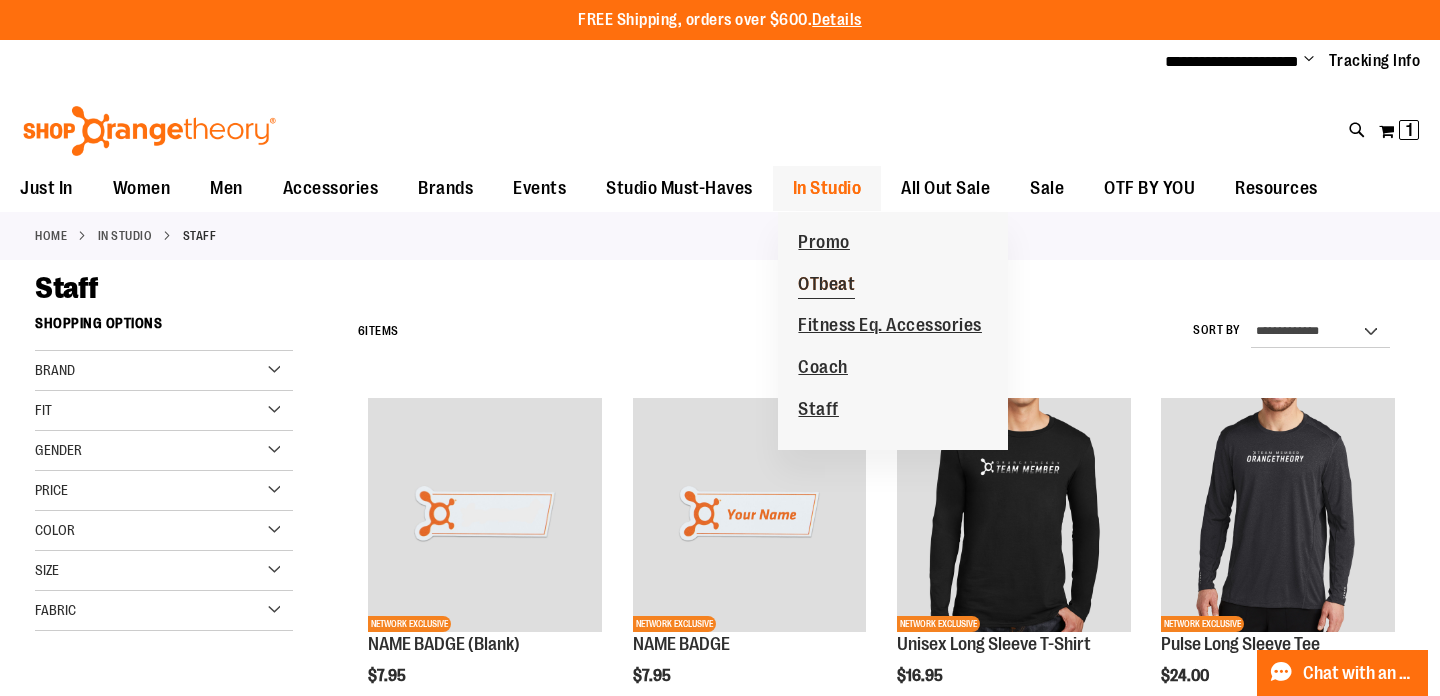 type on "**********" 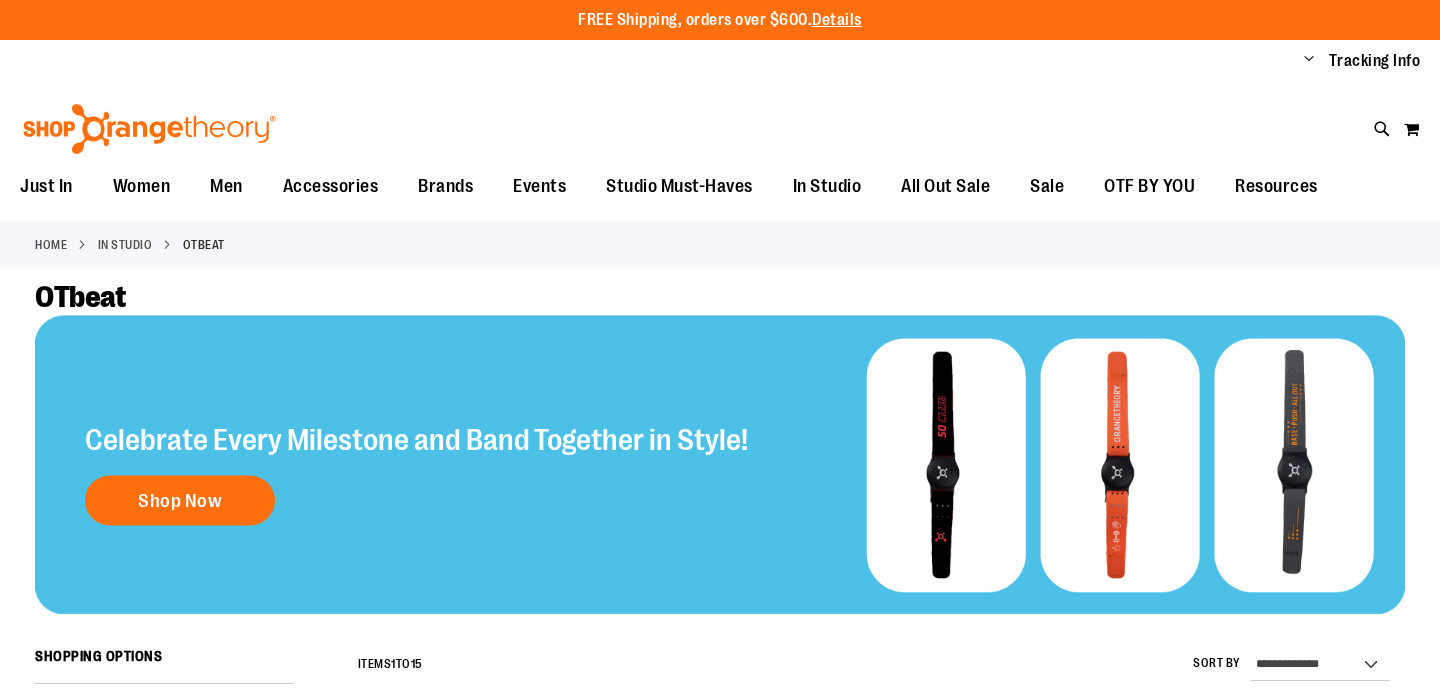 scroll, scrollTop: 0, scrollLeft: 0, axis: both 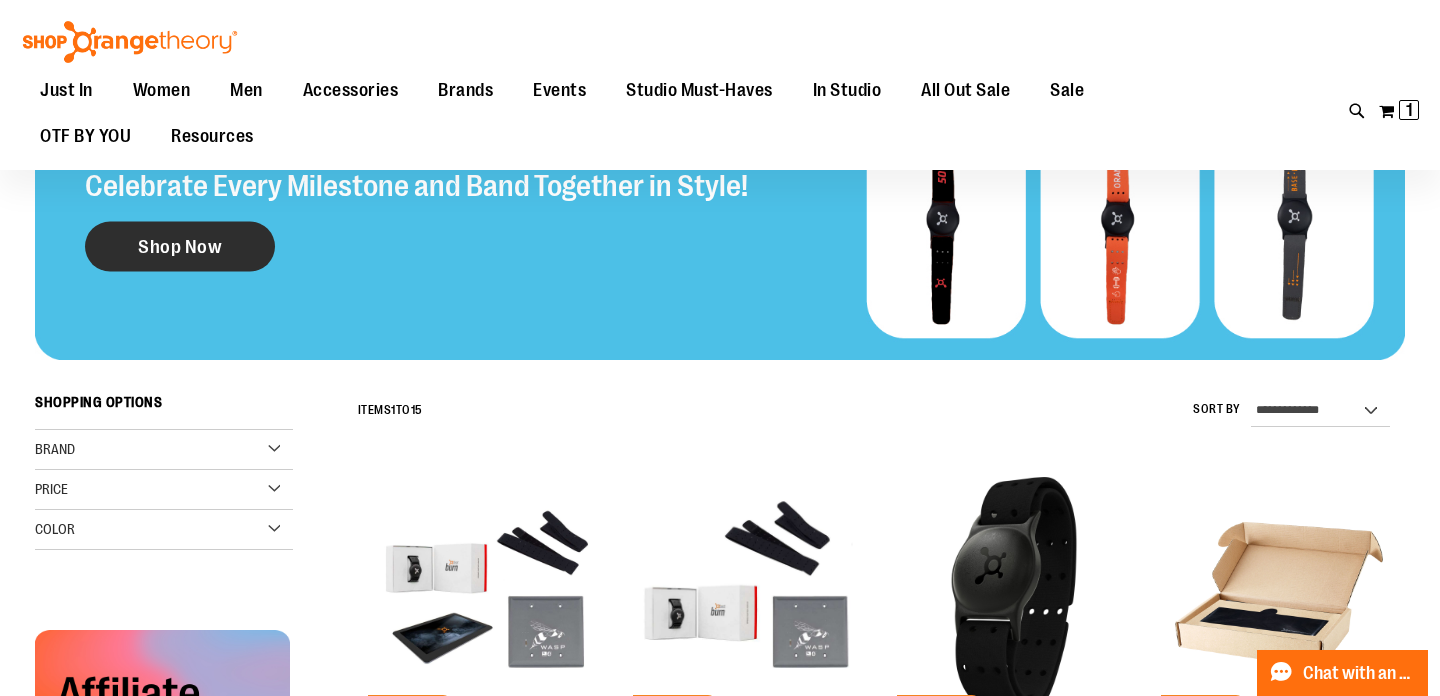 type on "**********" 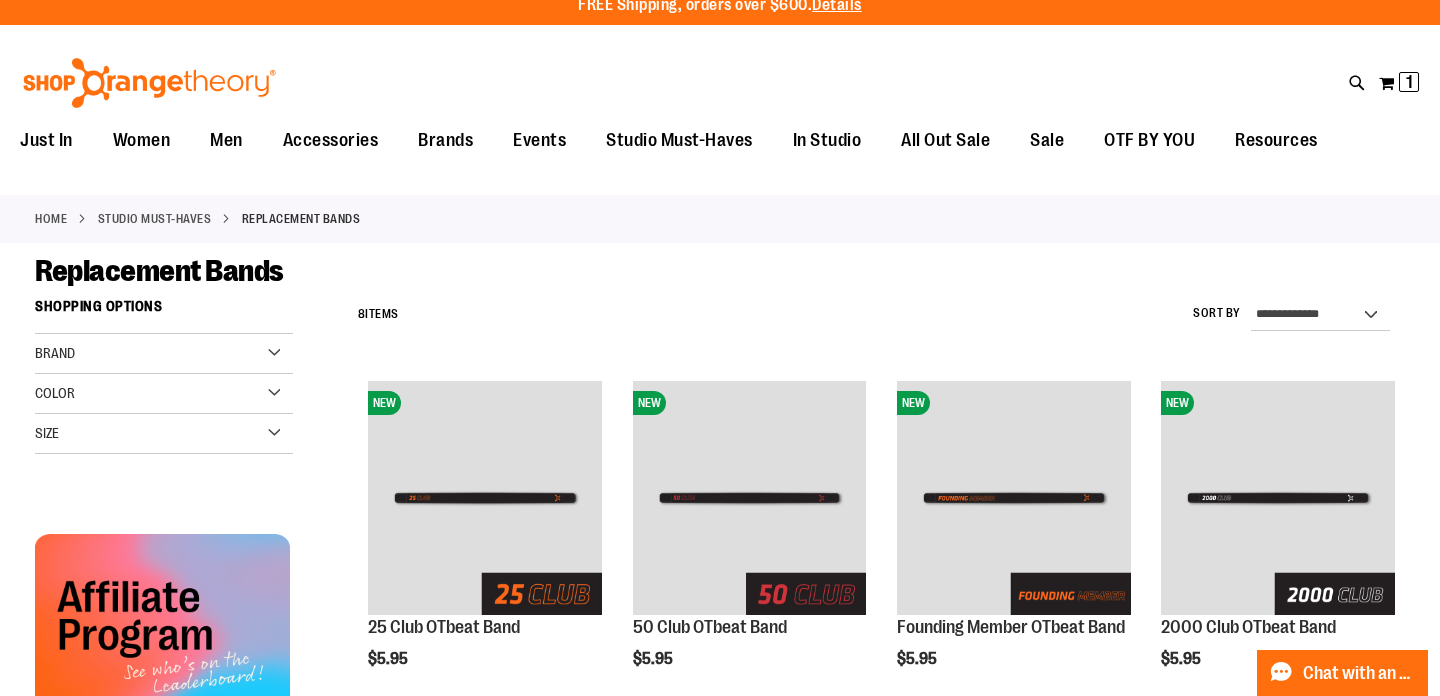 scroll, scrollTop: 0, scrollLeft: 0, axis: both 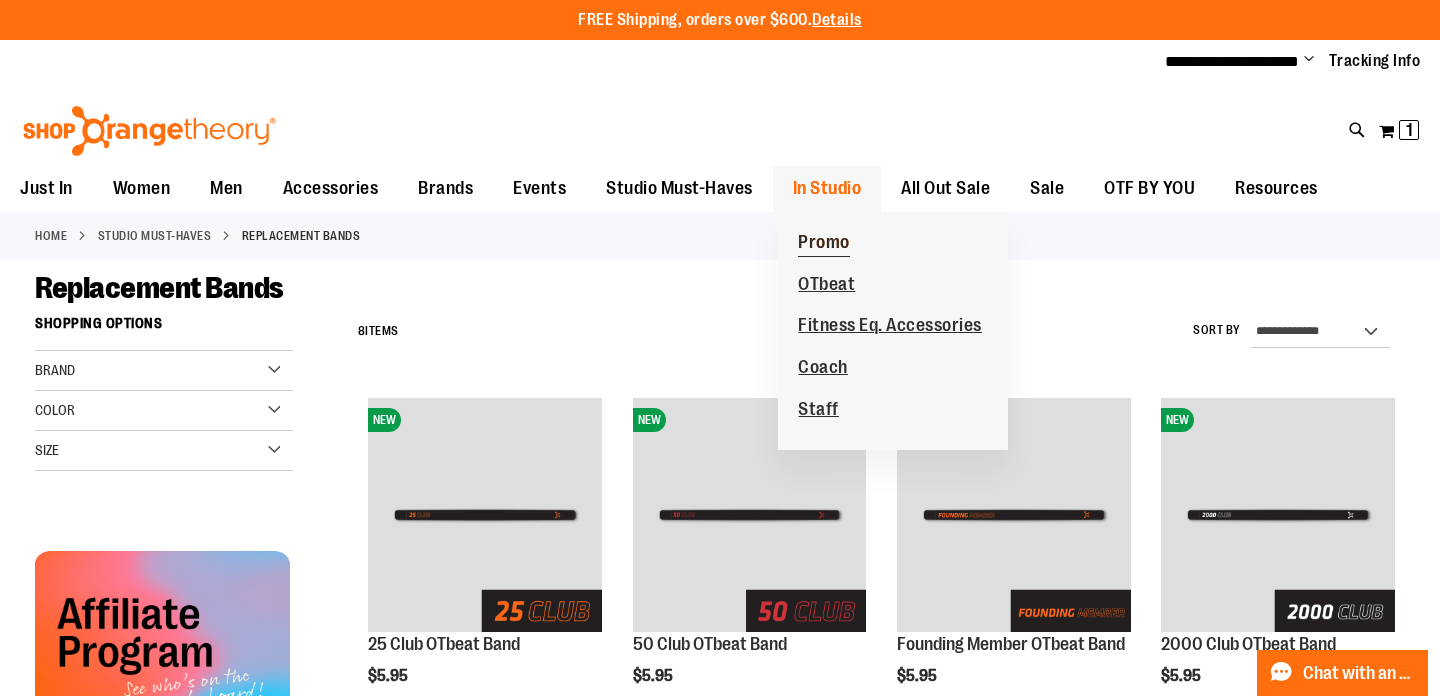 type on "**********" 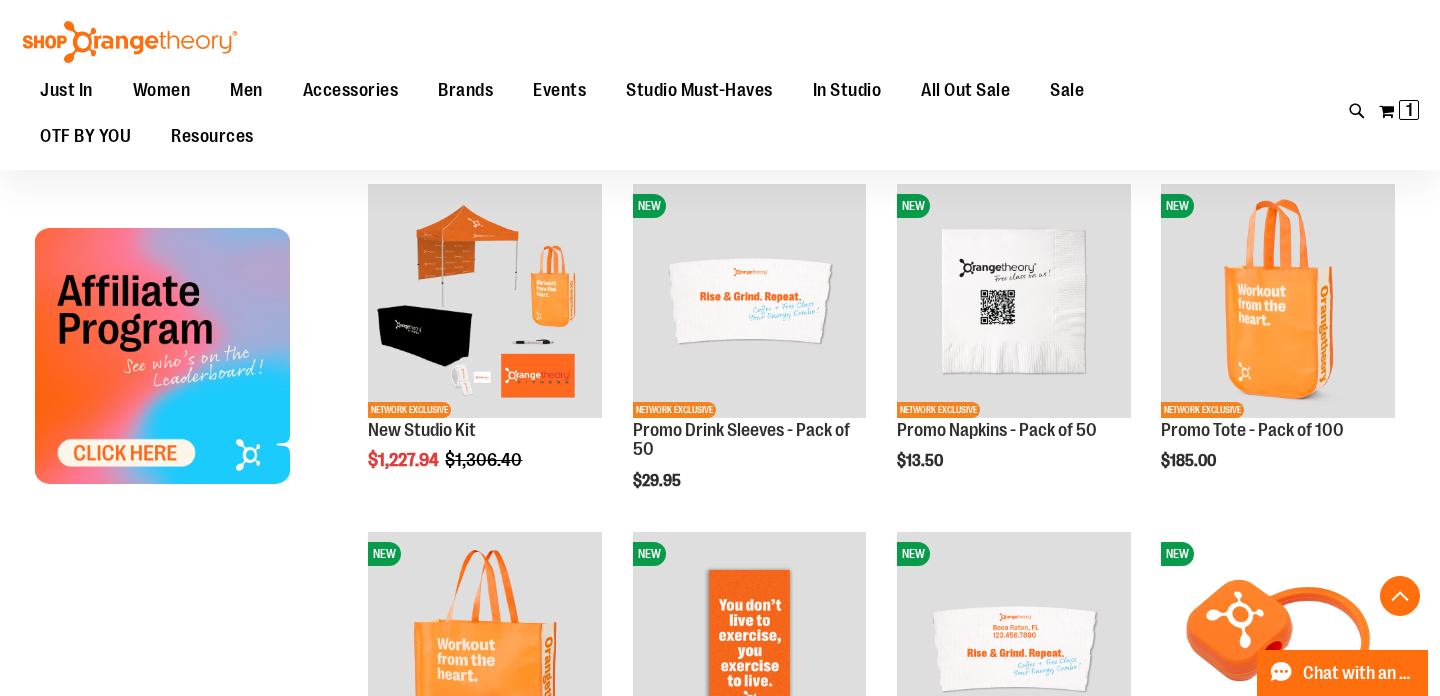 scroll, scrollTop: 361, scrollLeft: 0, axis: vertical 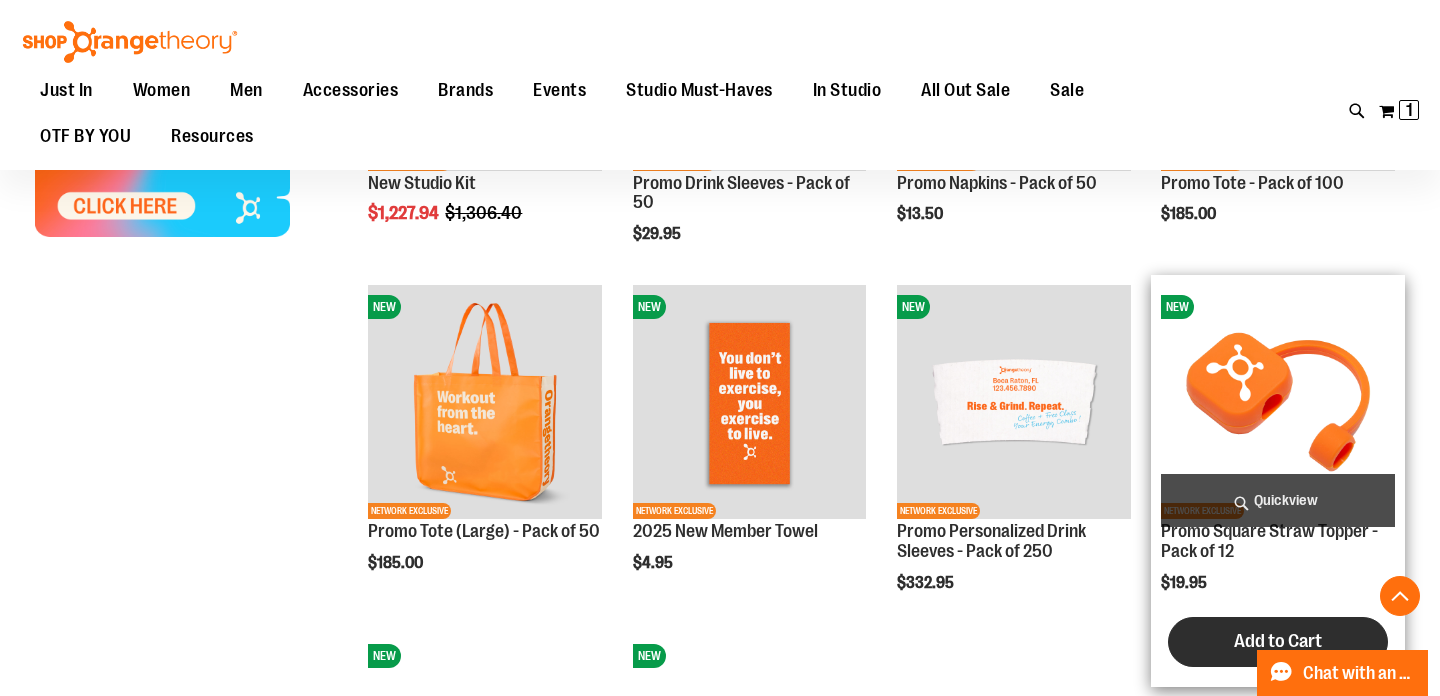 type on "**********" 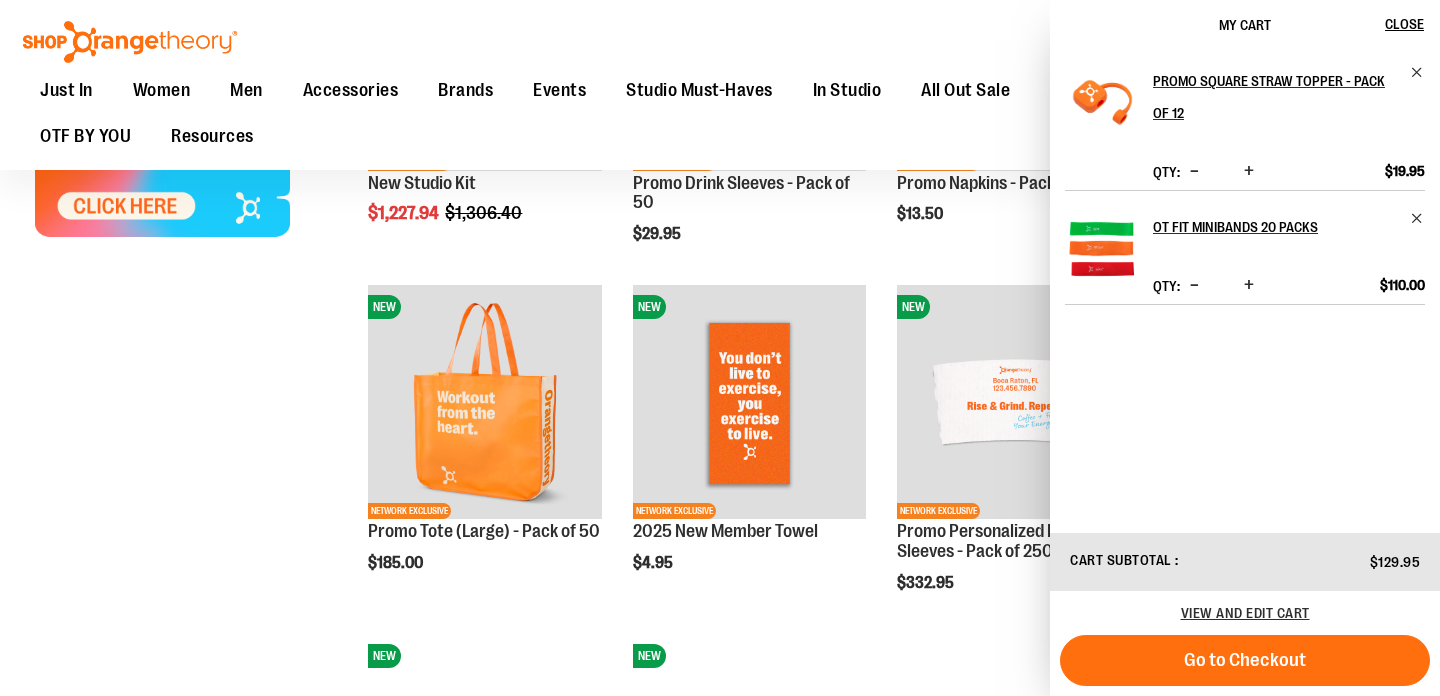 click on "**********" at bounding box center (720, 642) 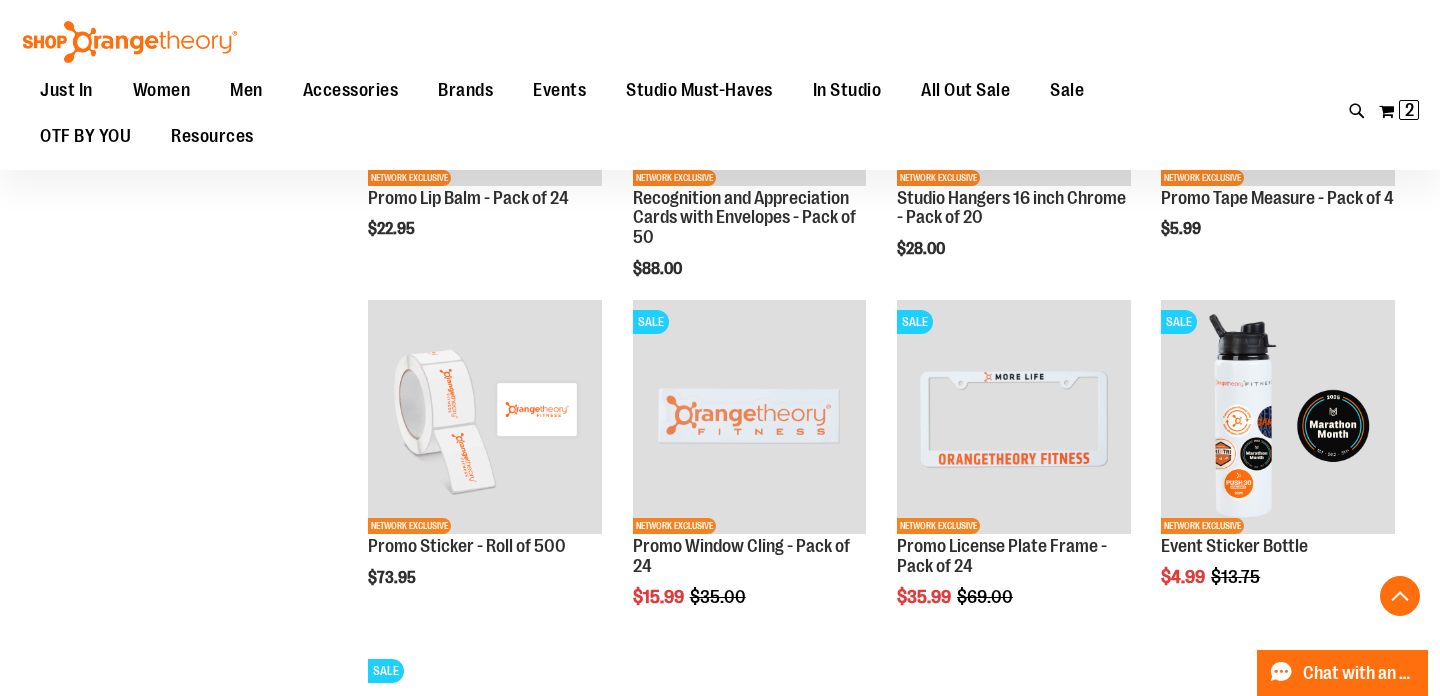 scroll, scrollTop: 1289, scrollLeft: 0, axis: vertical 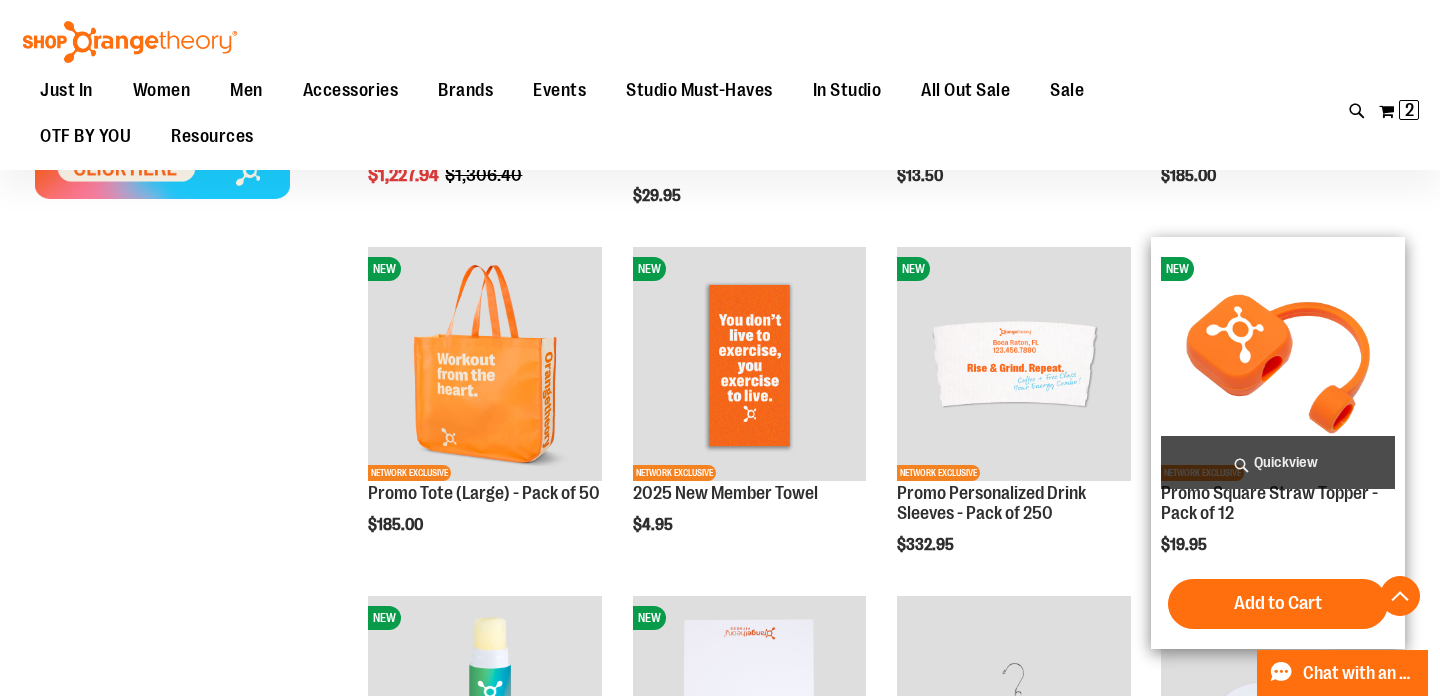 click on "Quickview" at bounding box center [1278, 462] 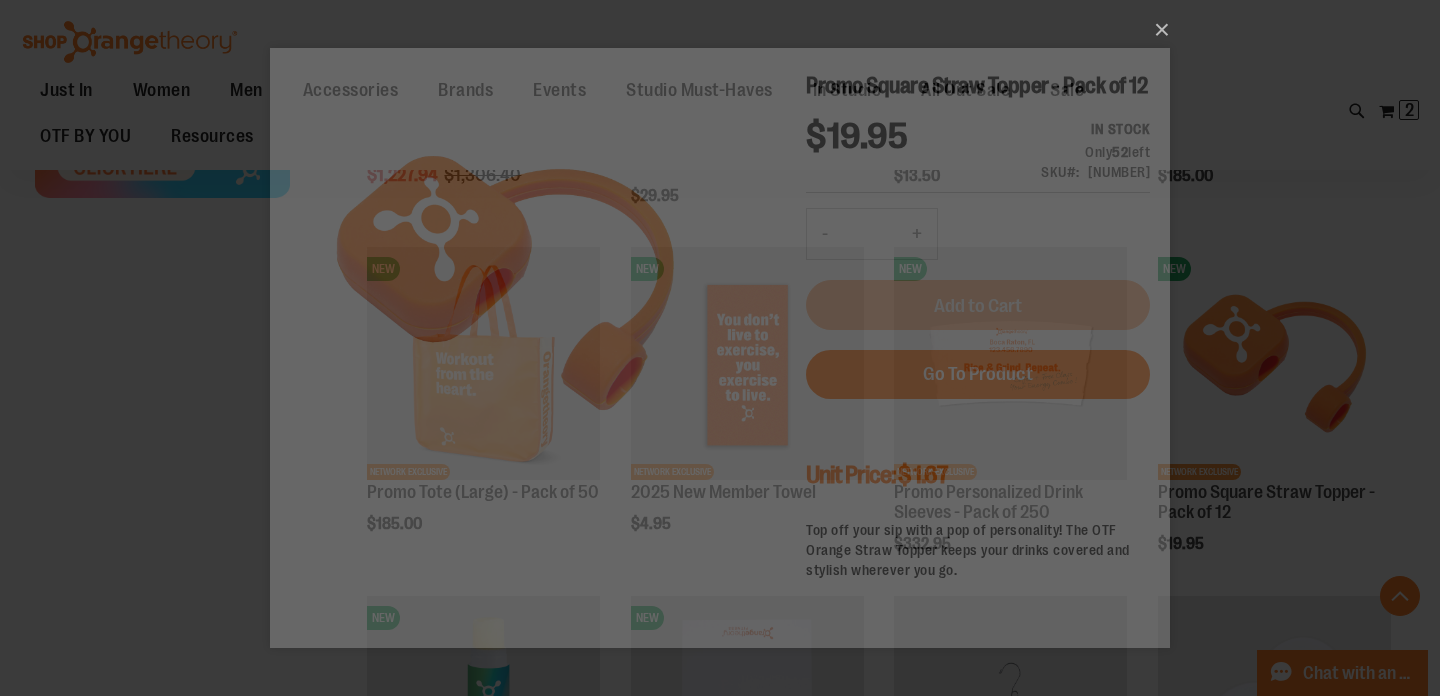 scroll, scrollTop: 0, scrollLeft: 0, axis: both 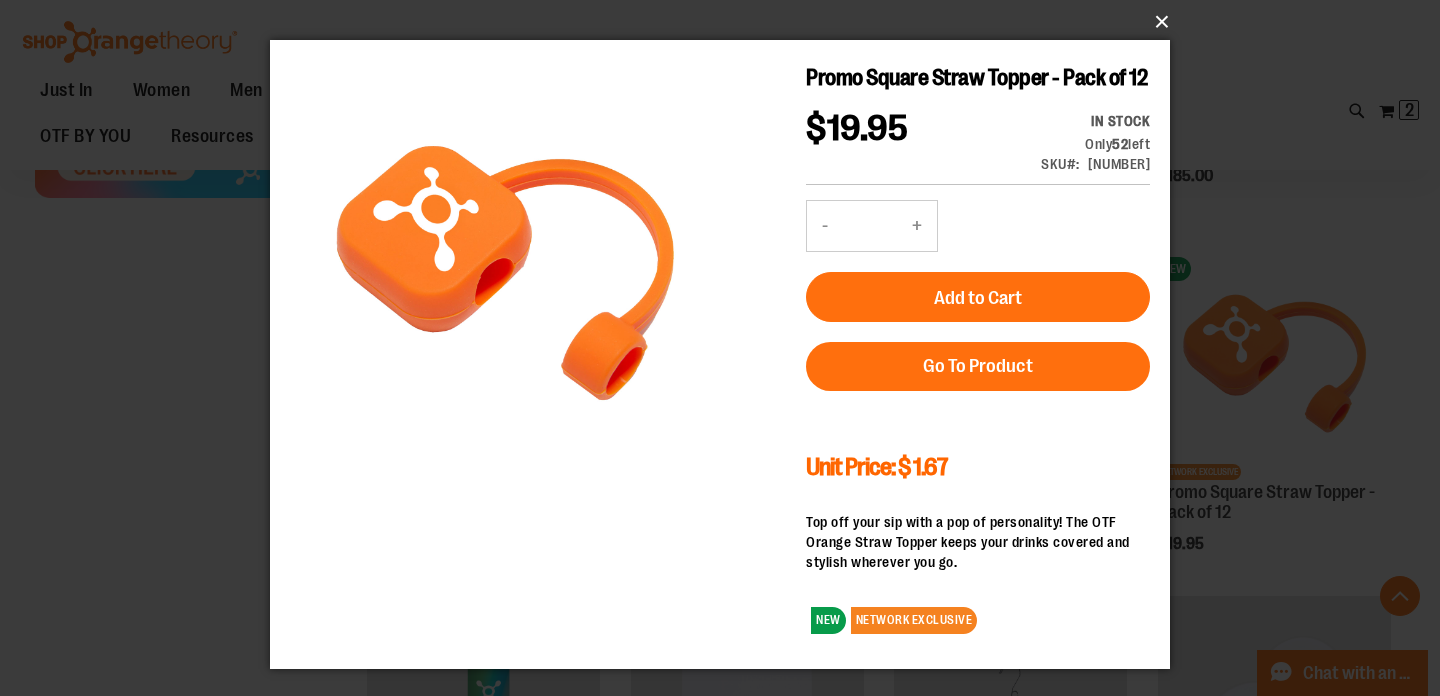click on "×" at bounding box center (726, 22) 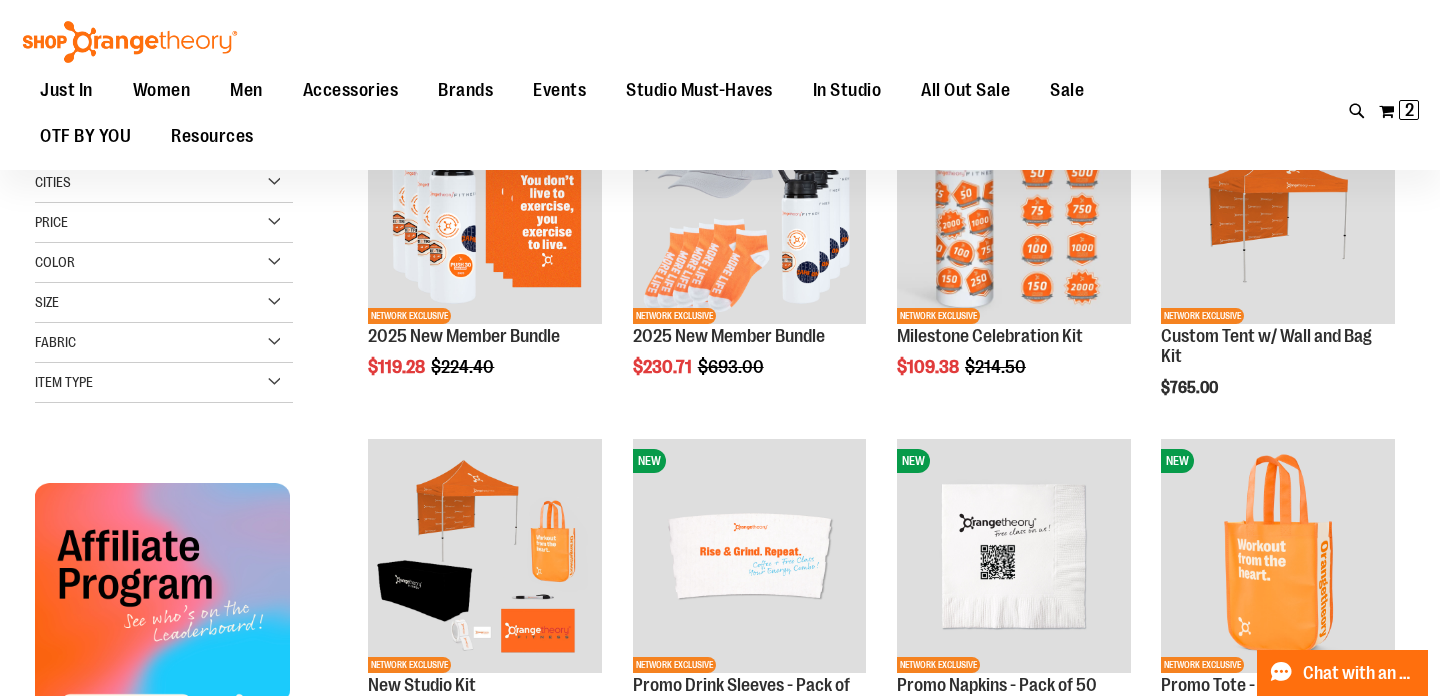 scroll, scrollTop: 0, scrollLeft: 0, axis: both 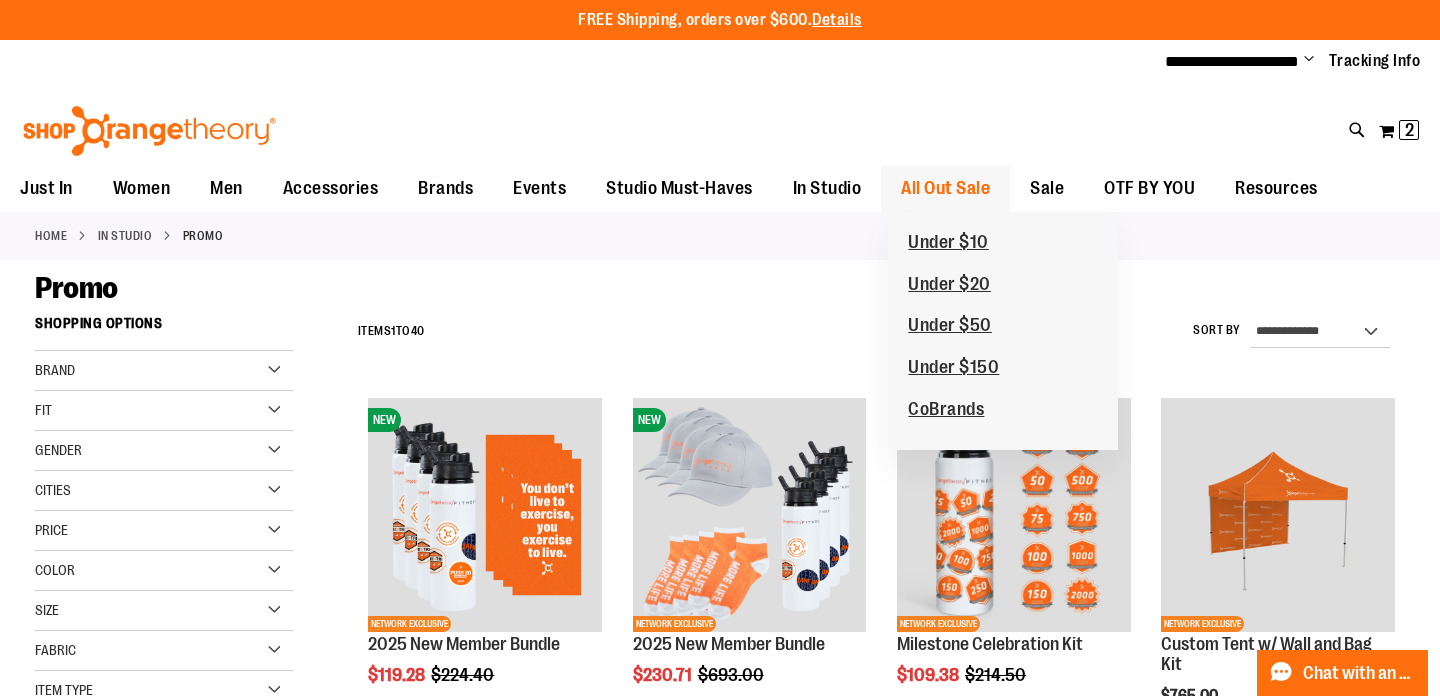 click on "All Out Sale" at bounding box center (945, 188) 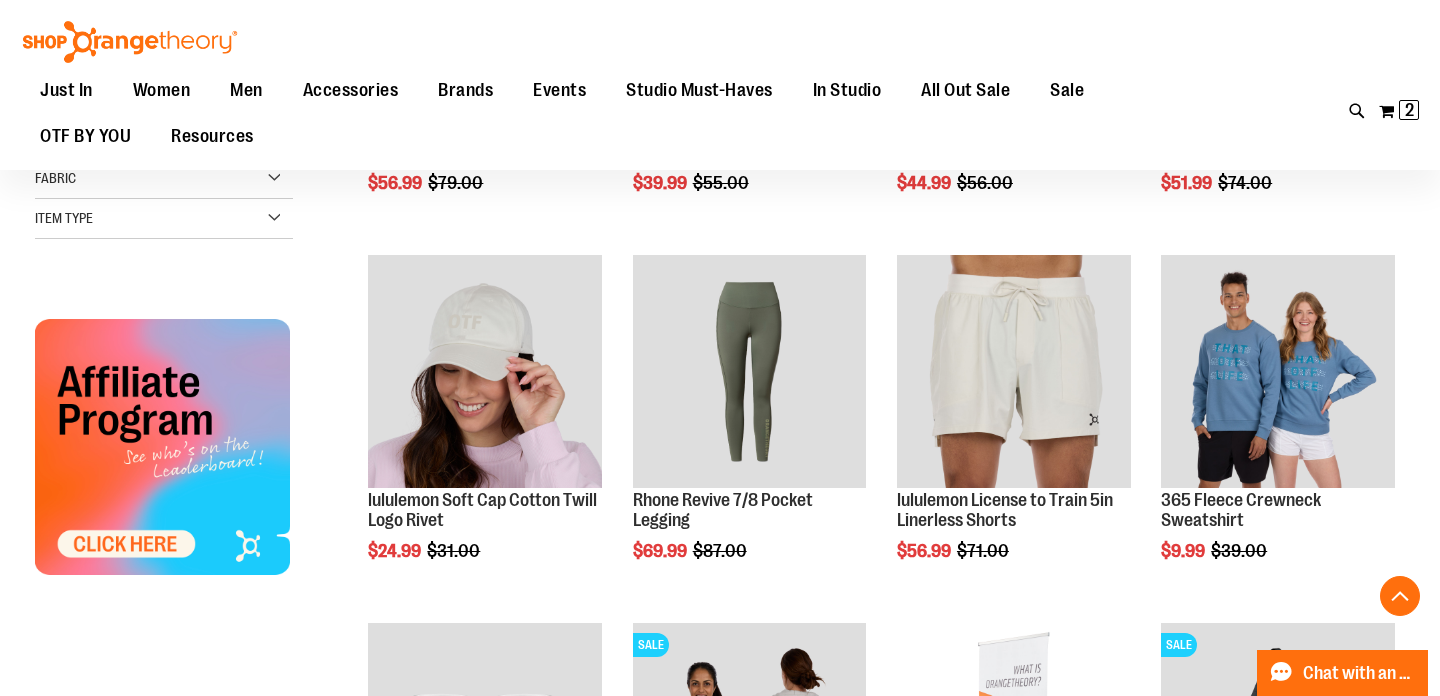 scroll, scrollTop: 534, scrollLeft: 0, axis: vertical 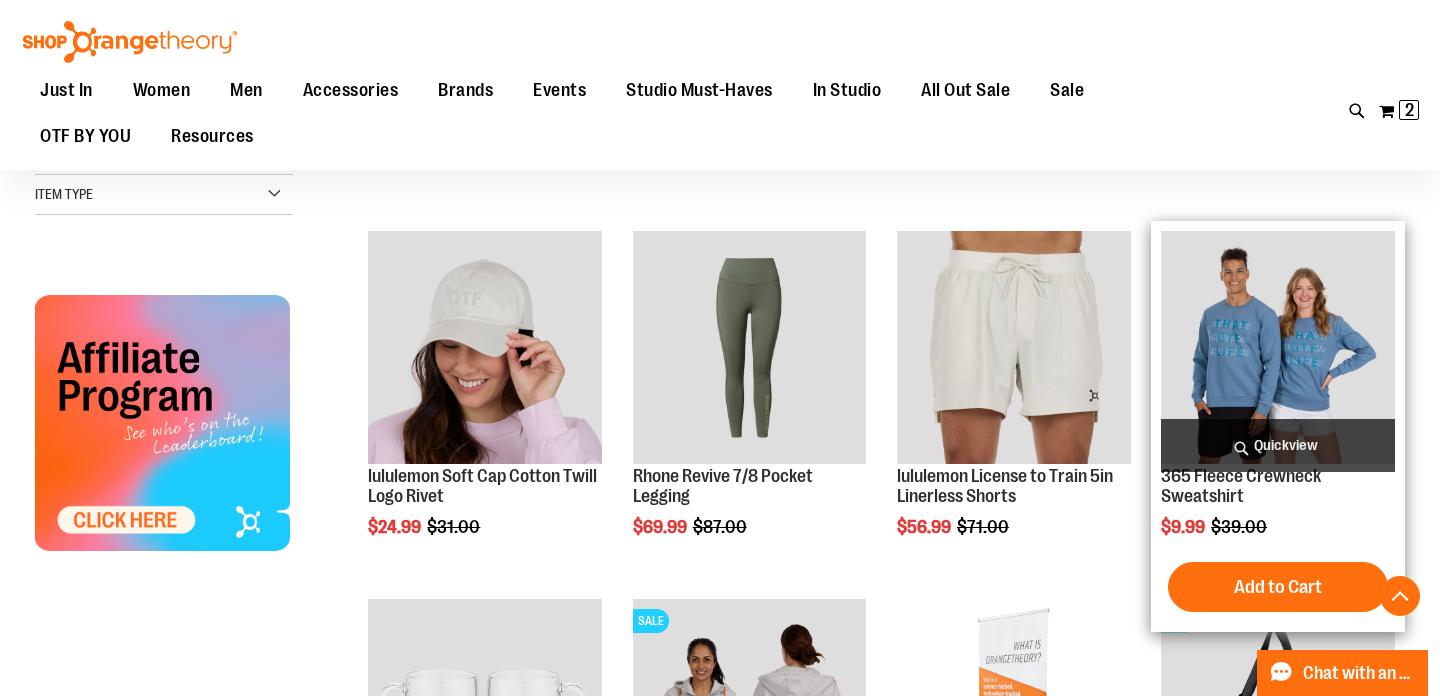 type on "**********" 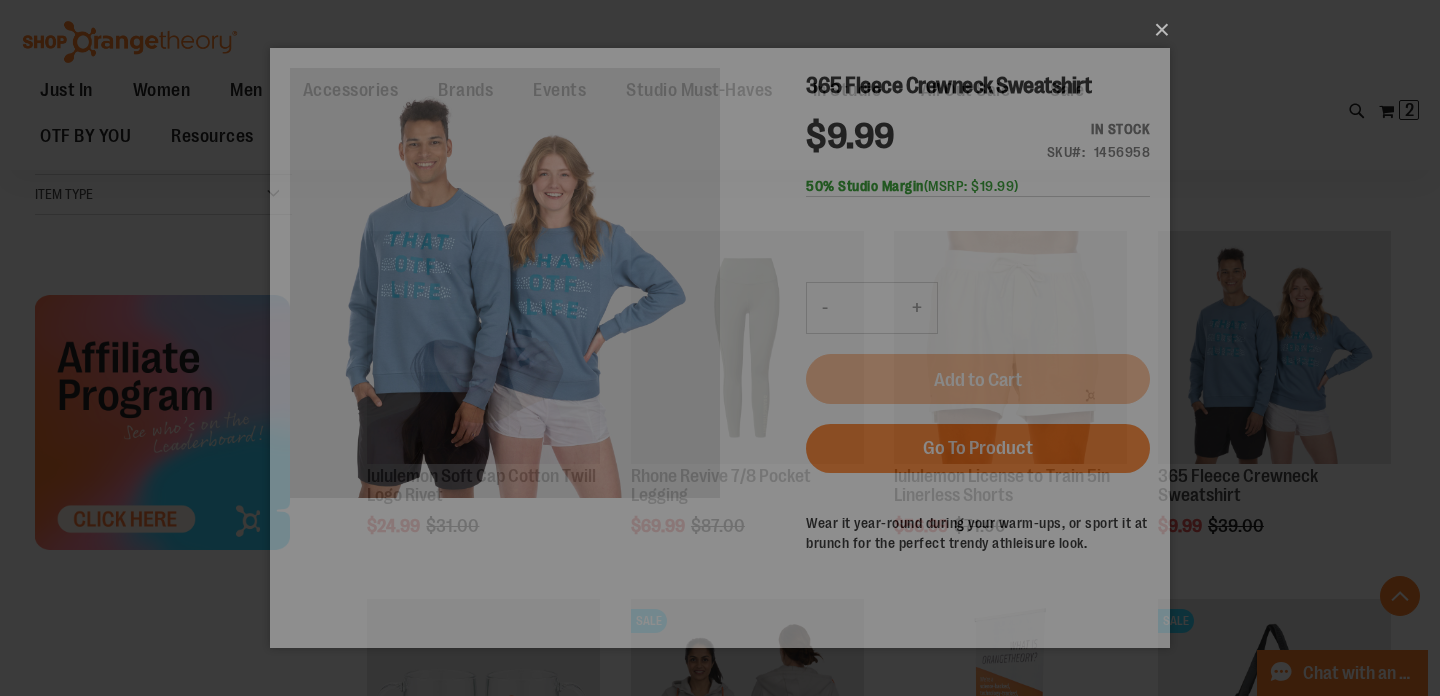 scroll, scrollTop: 0, scrollLeft: 0, axis: both 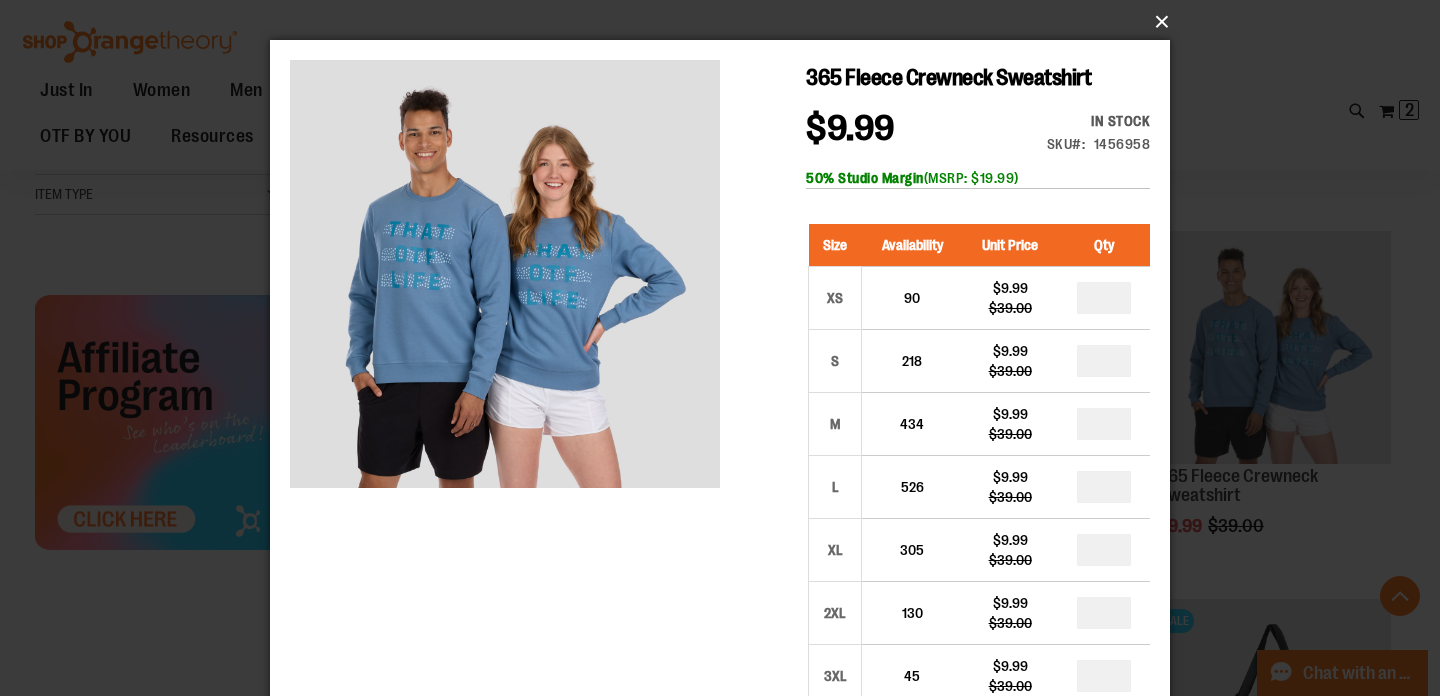 click on "×" at bounding box center (726, 22) 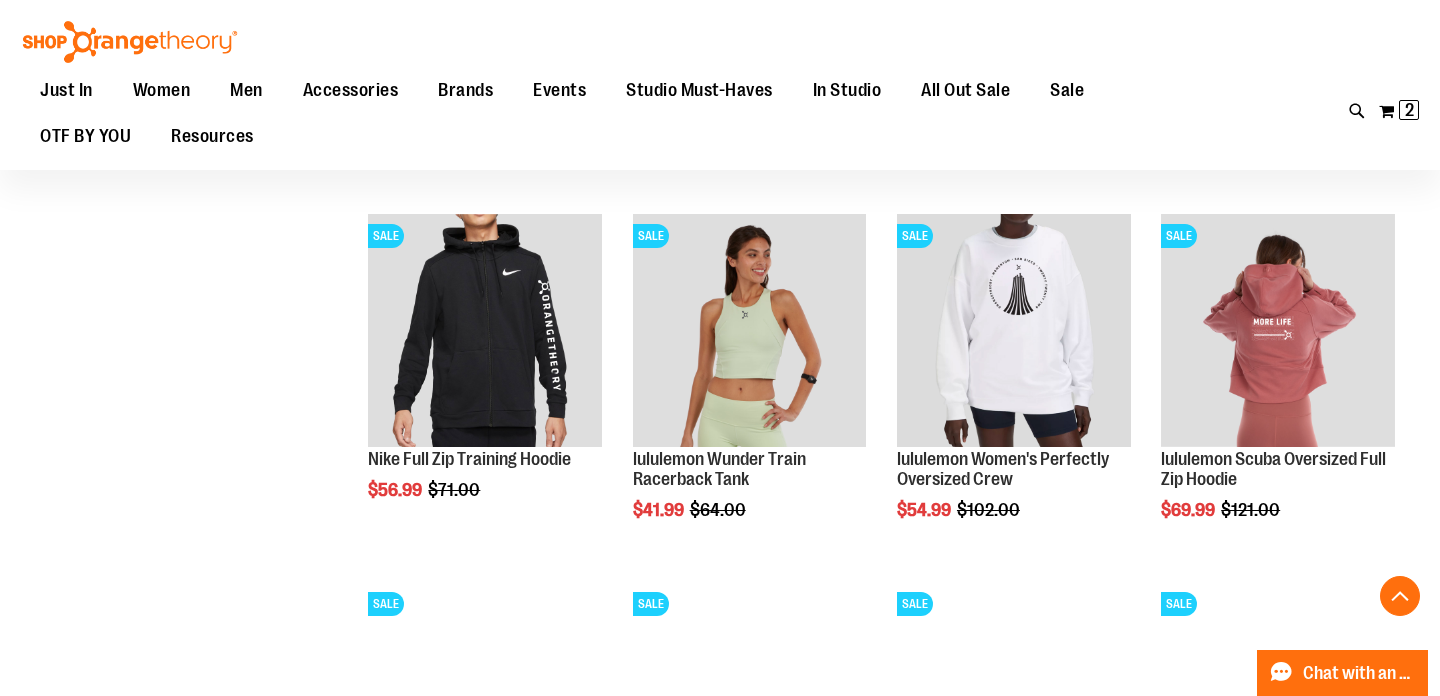 scroll, scrollTop: 1658, scrollLeft: 0, axis: vertical 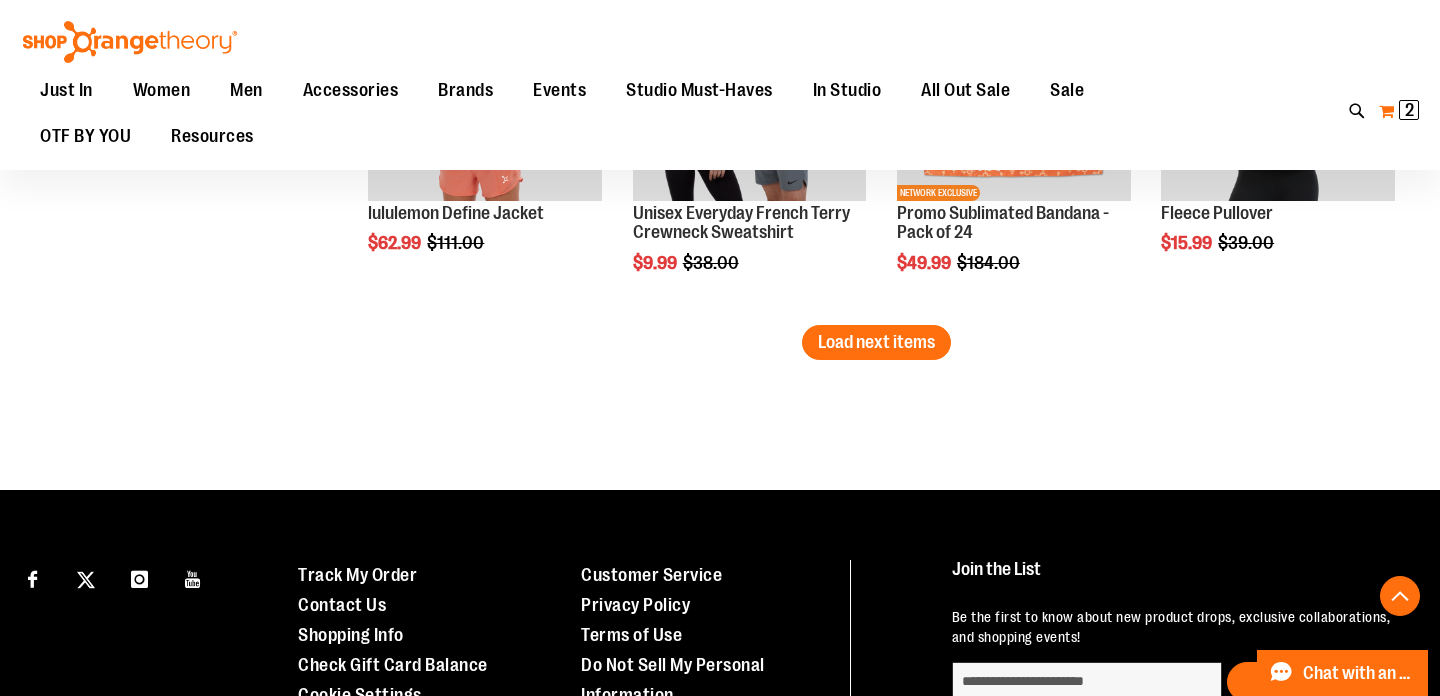 click on "2
2
items" at bounding box center [1409, 110] 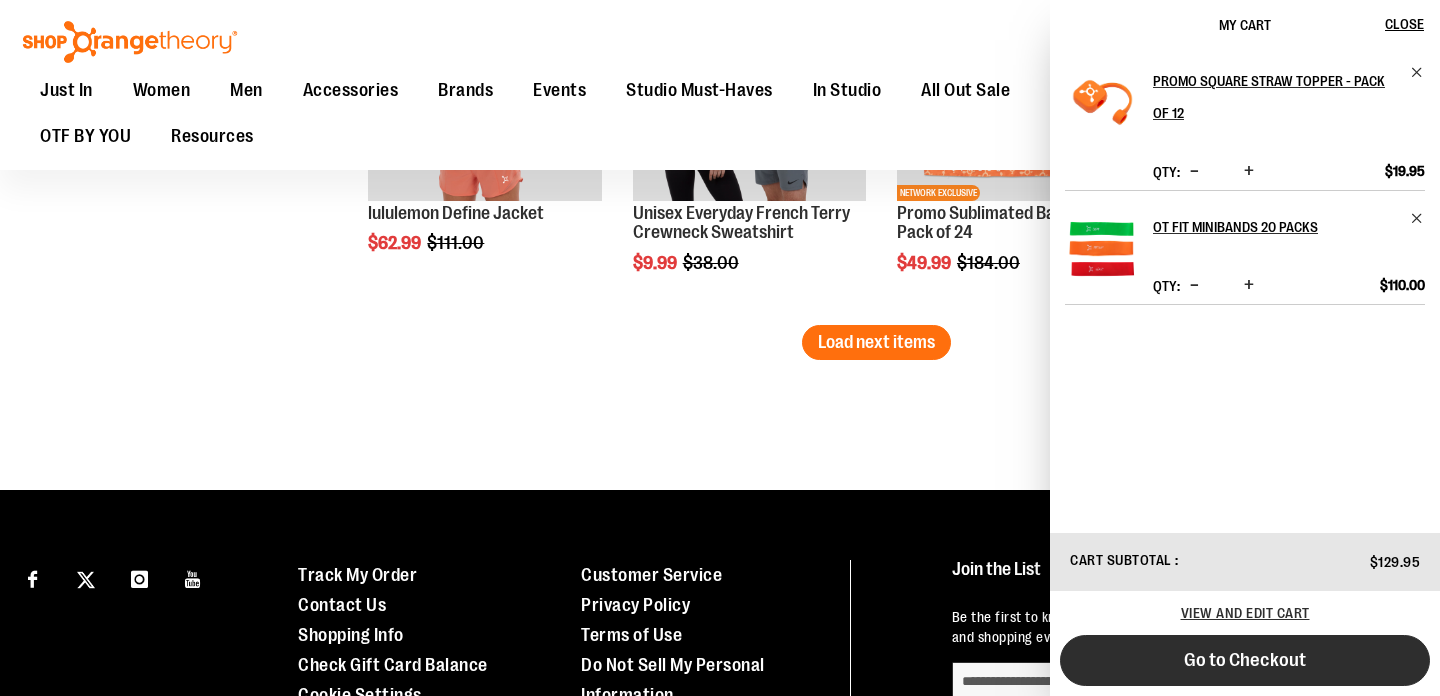 click on "Go to Checkout" at bounding box center (1245, 660) 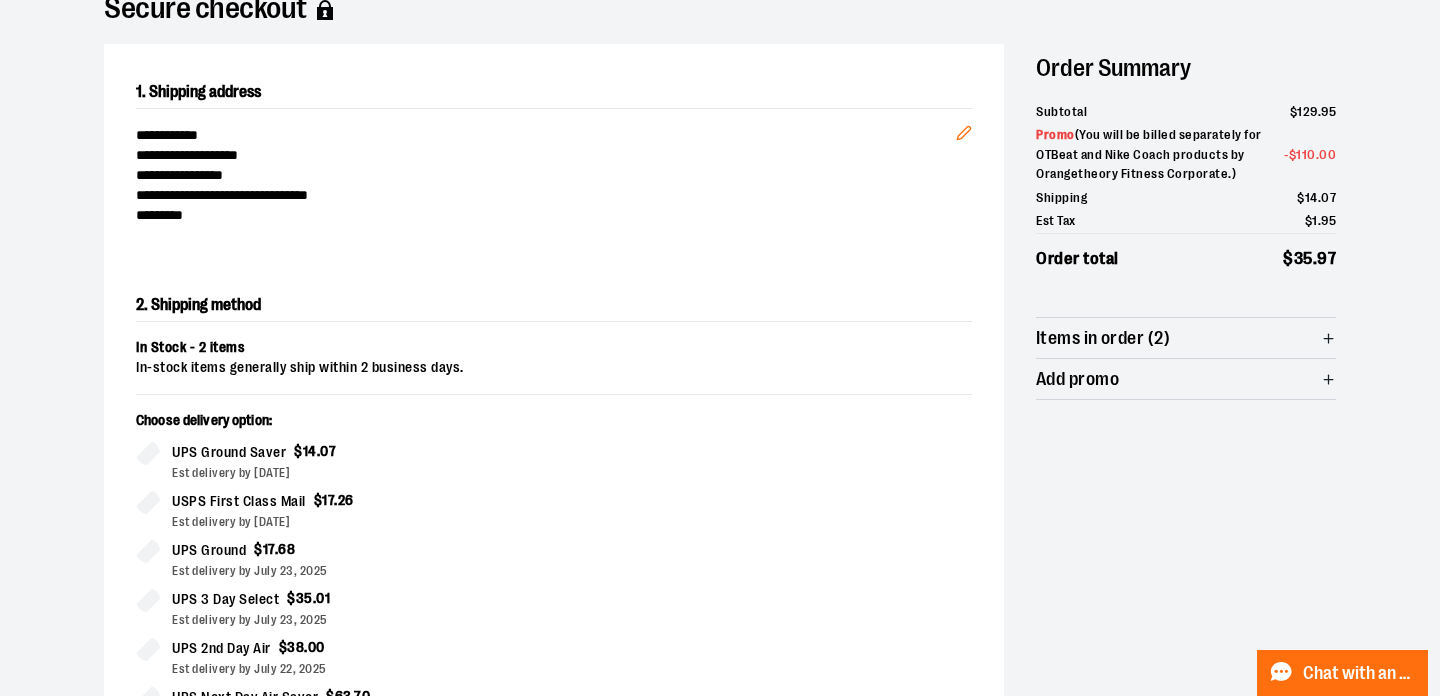 scroll, scrollTop: 169, scrollLeft: 0, axis: vertical 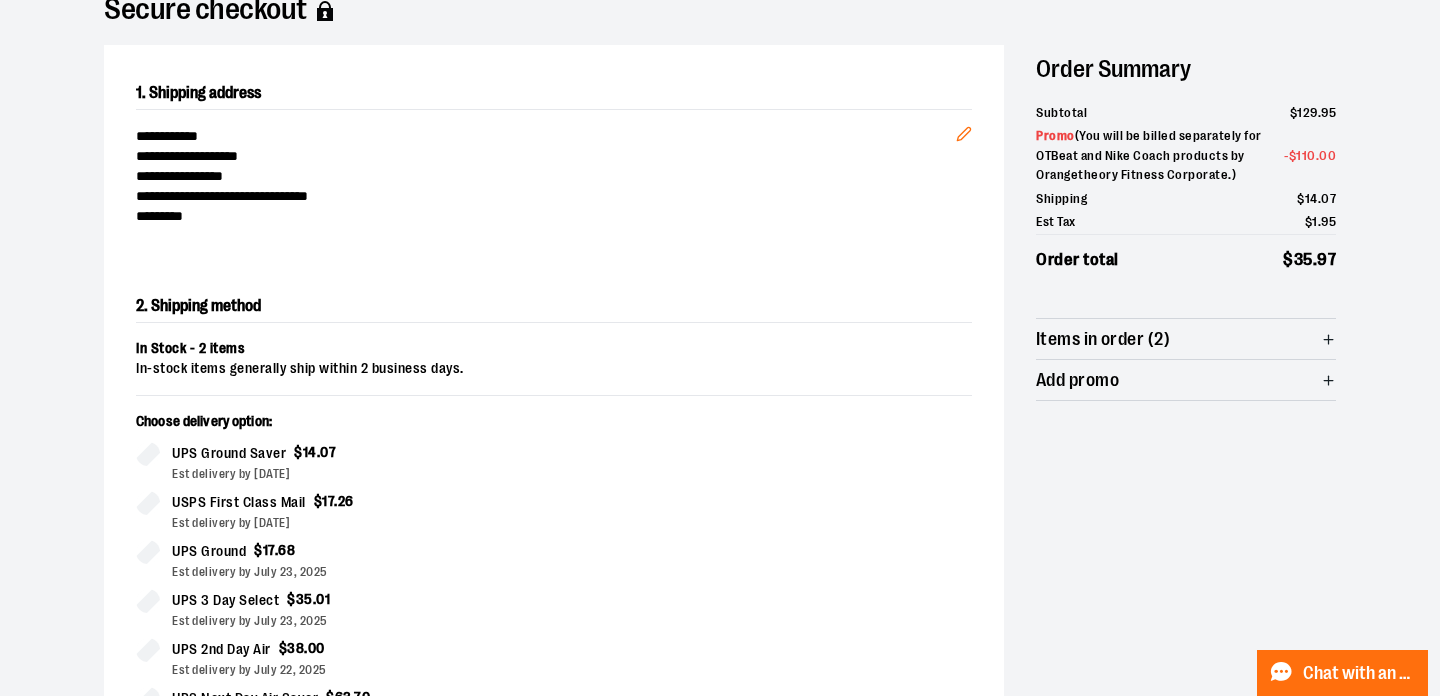 click 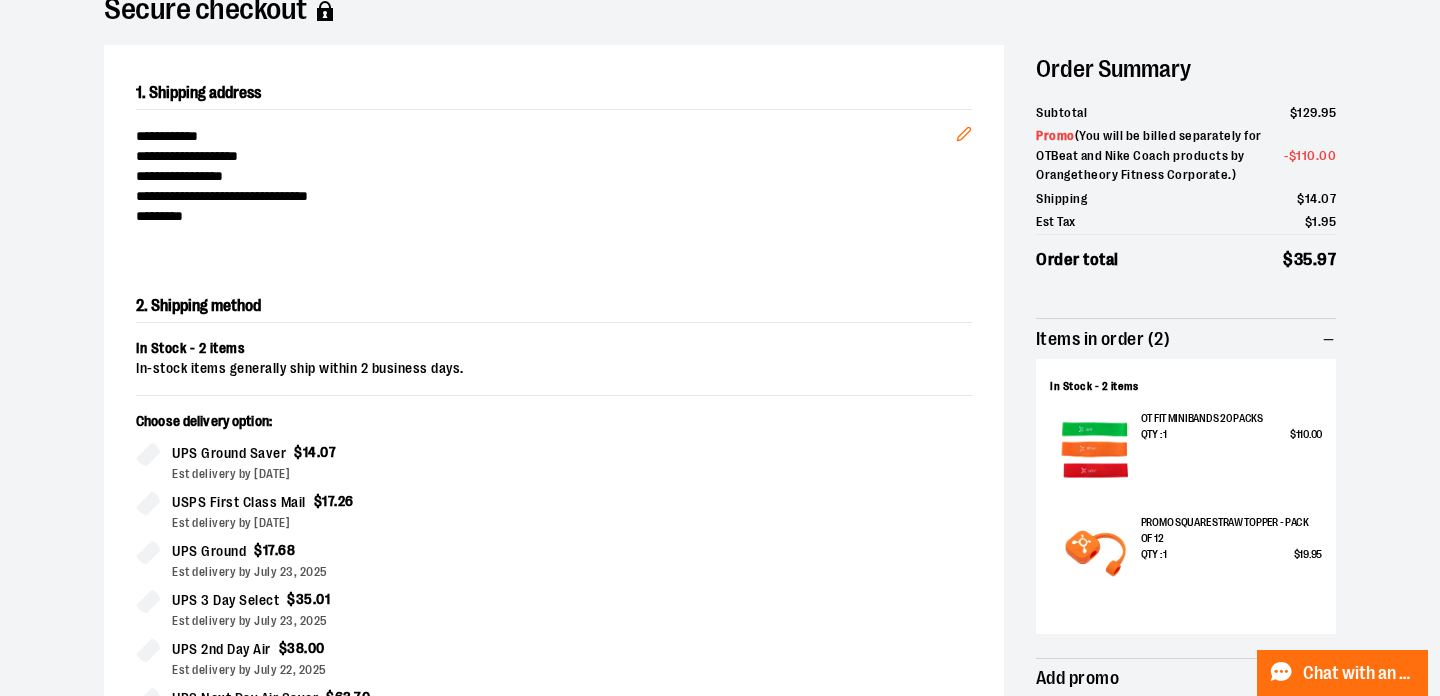 click 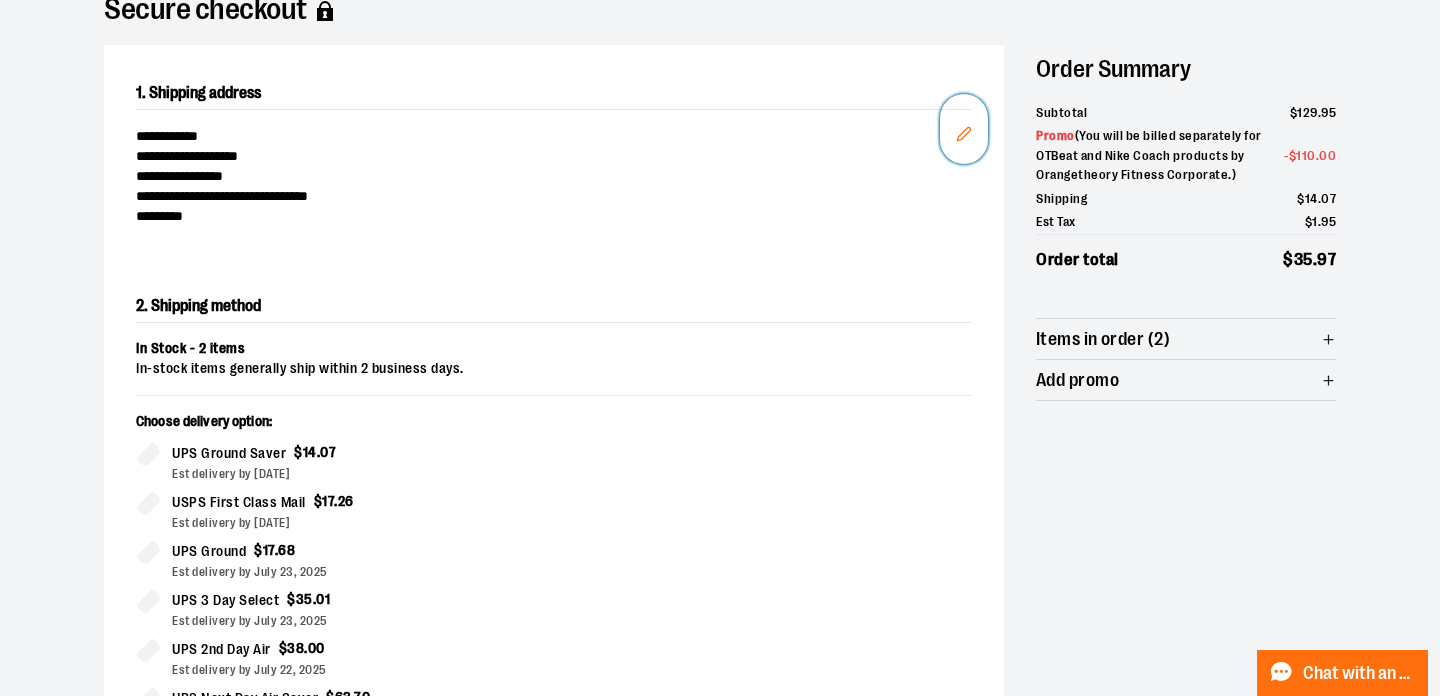 click 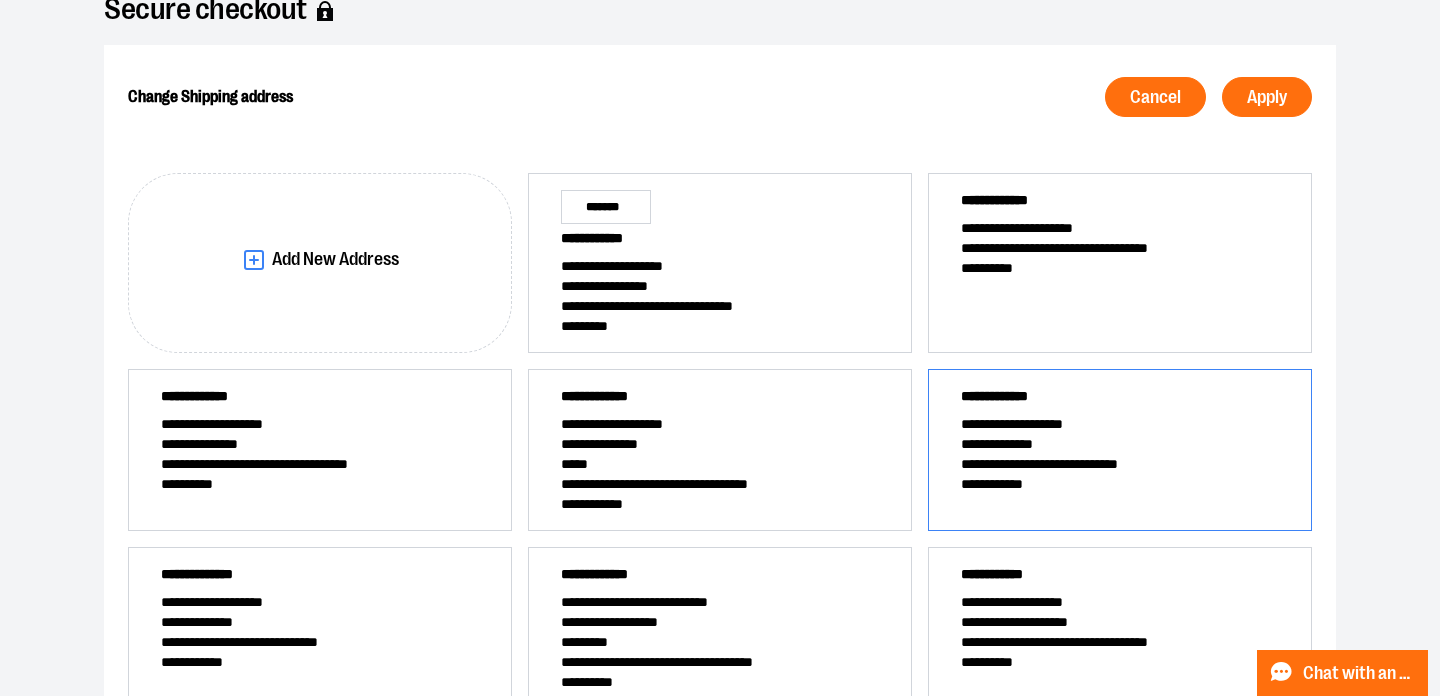 click on "**********" at bounding box center [1120, 444] 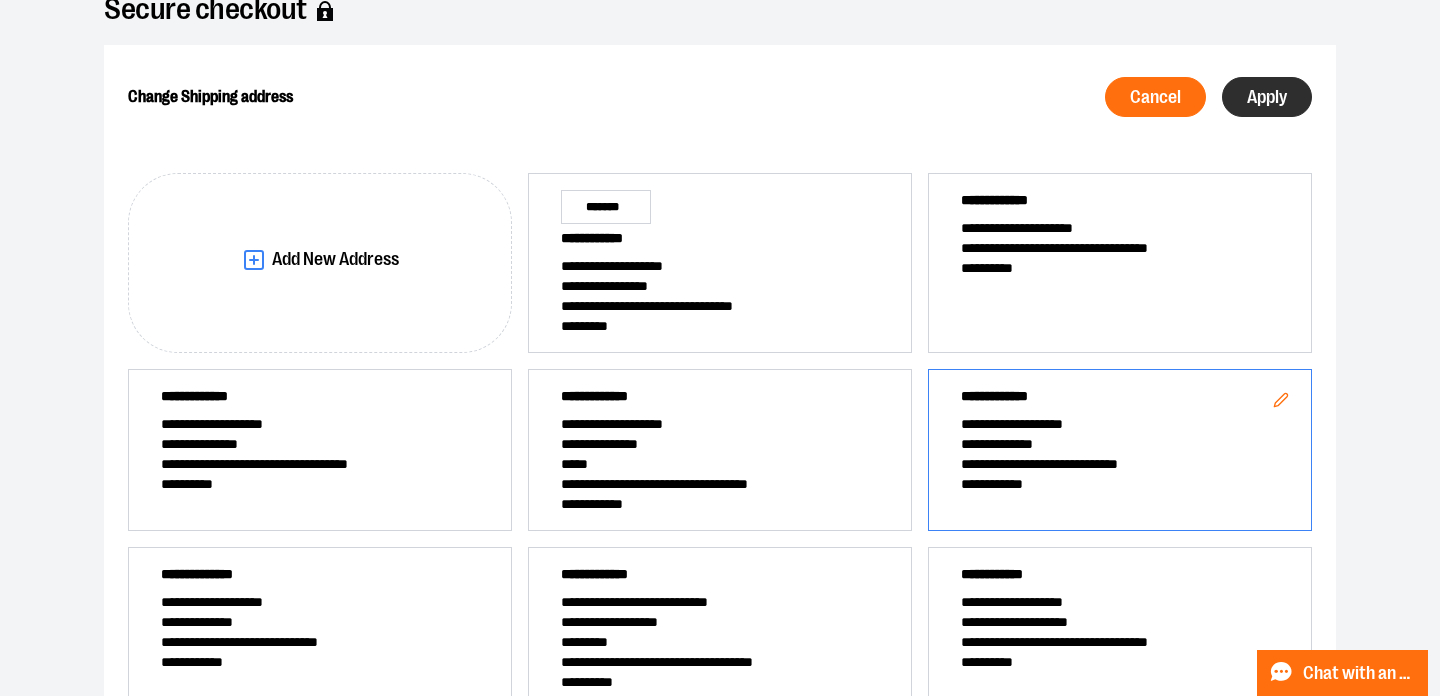 click on "Apply" at bounding box center (1267, 97) 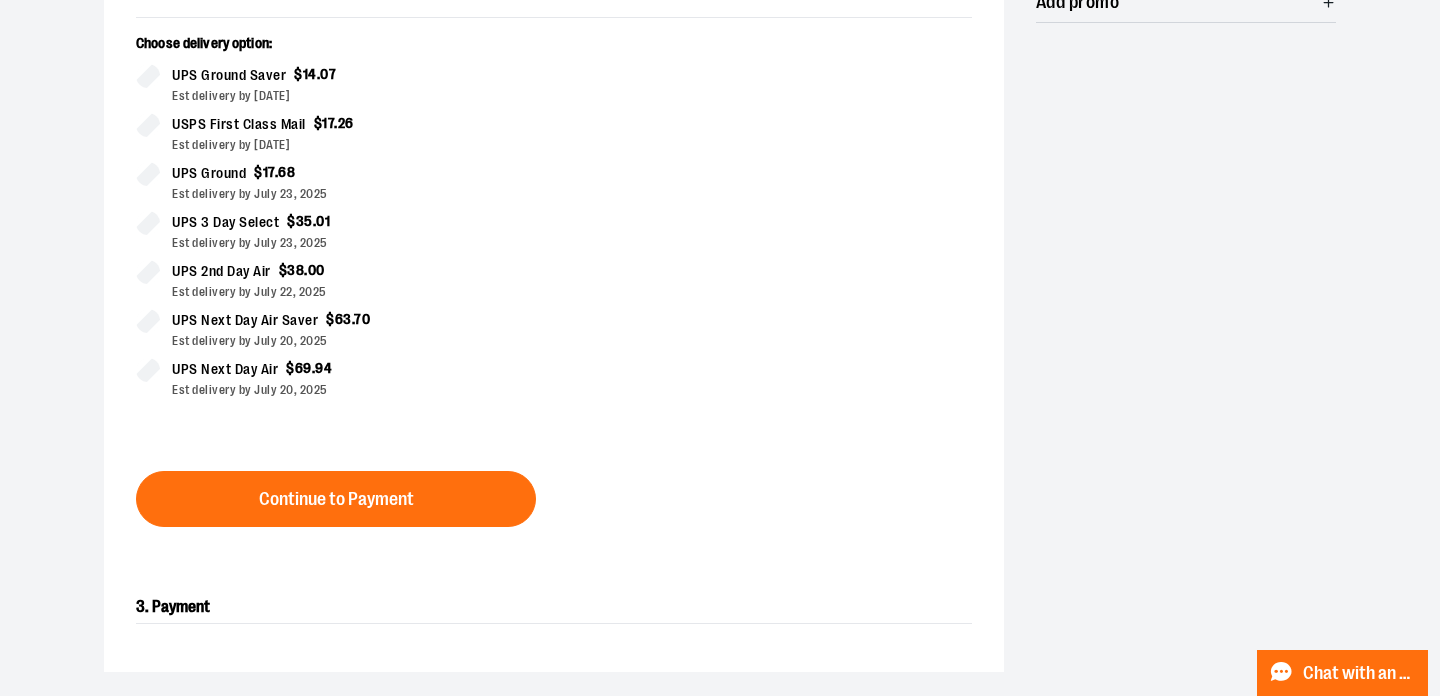 scroll, scrollTop: 539, scrollLeft: 0, axis: vertical 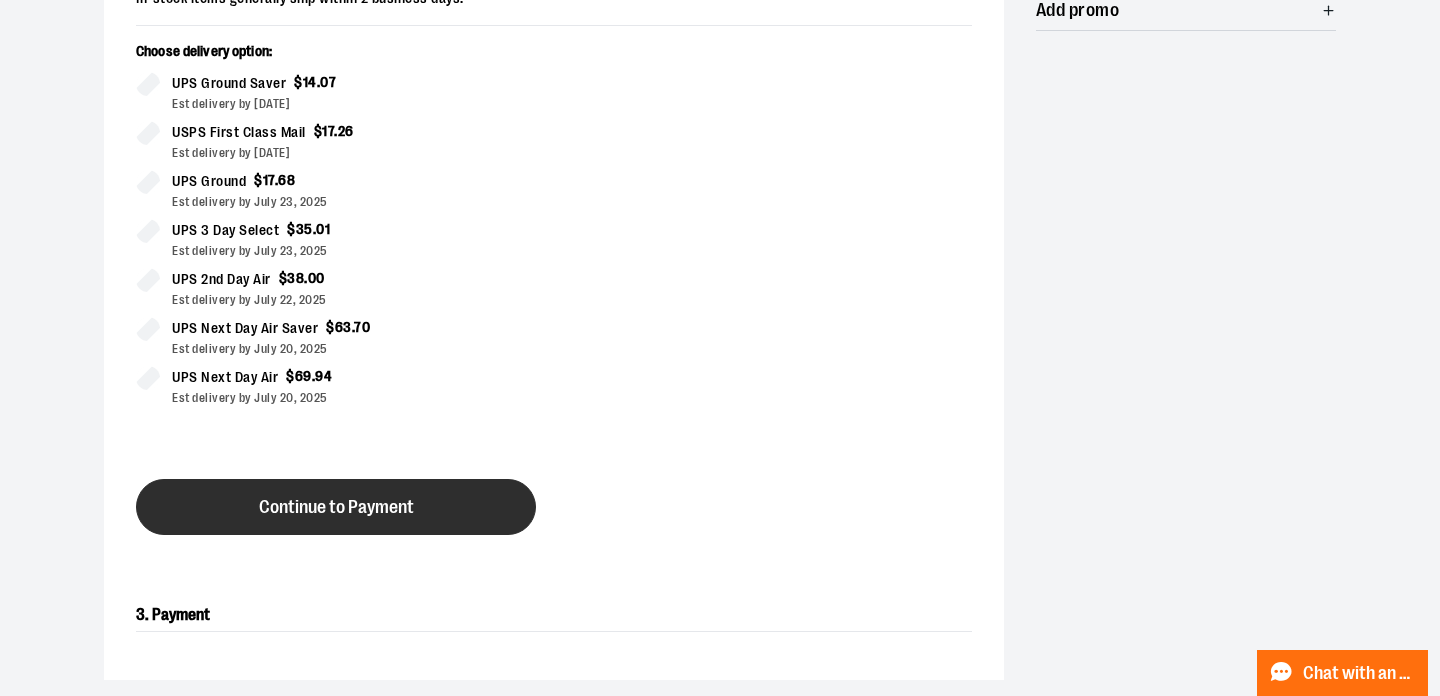 click on "Continue to Payment" at bounding box center (336, 507) 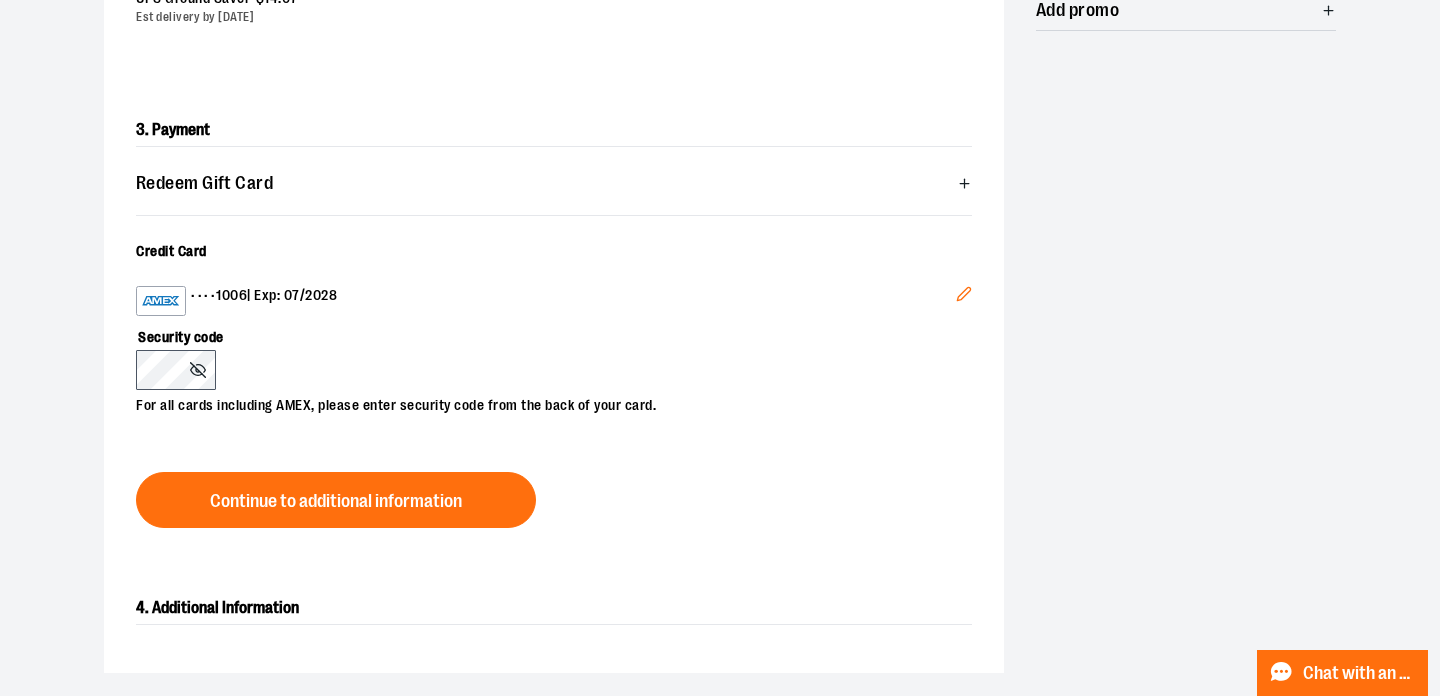 click on "Edit" at bounding box center (964, 297) 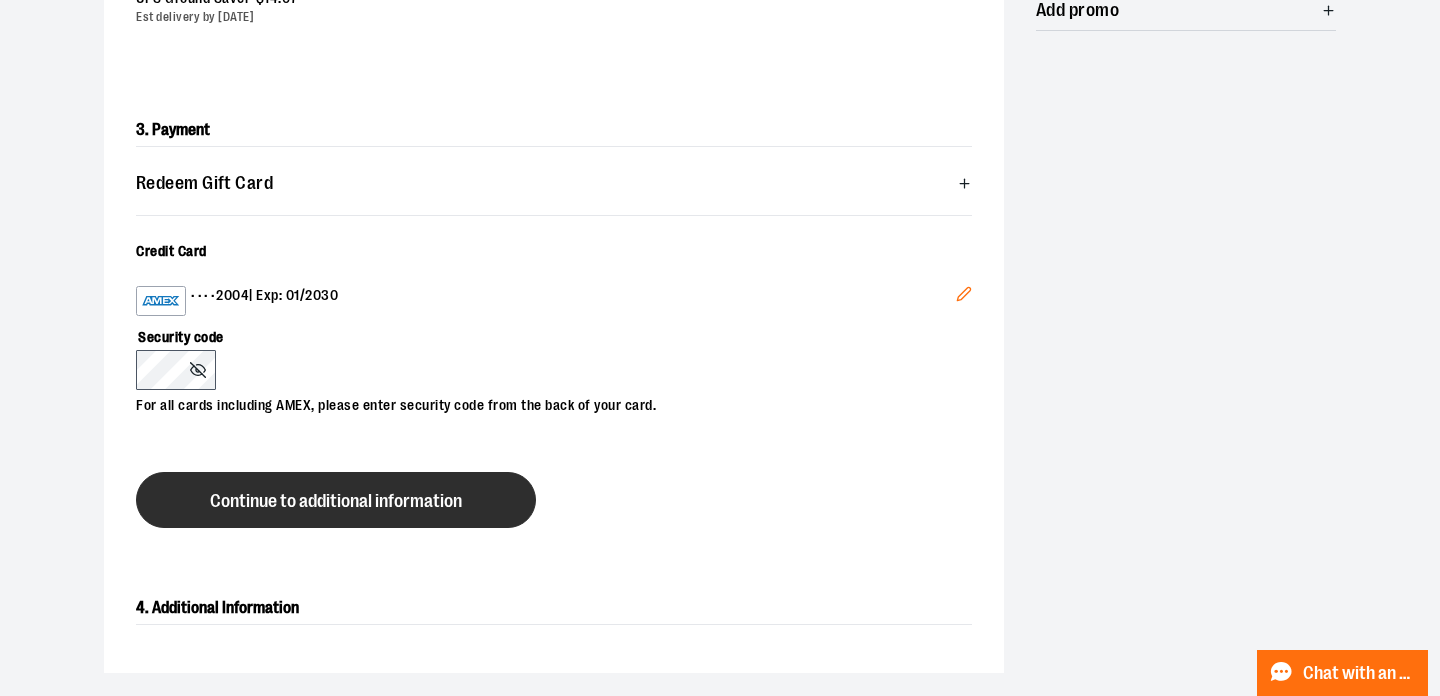 click on "Continue to additional information" at bounding box center [336, 501] 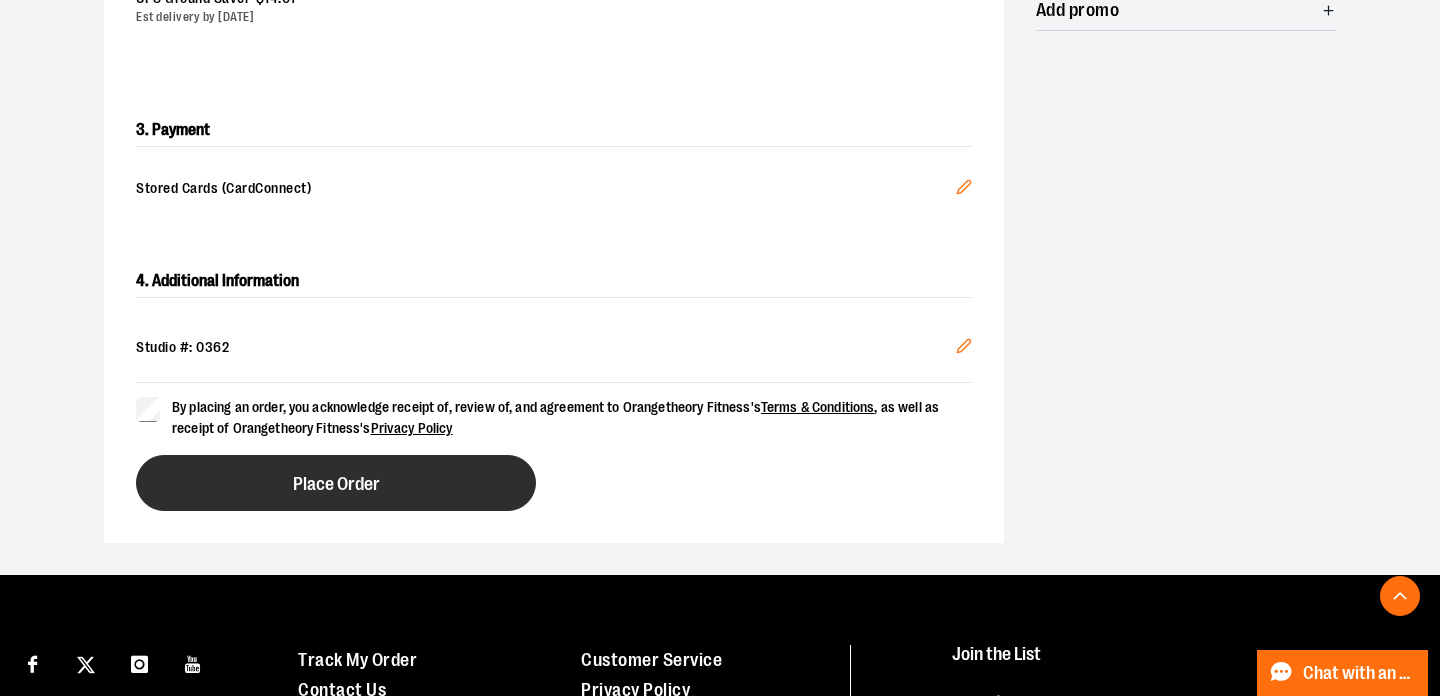 click on "Place Order" at bounding box center [336, 483] 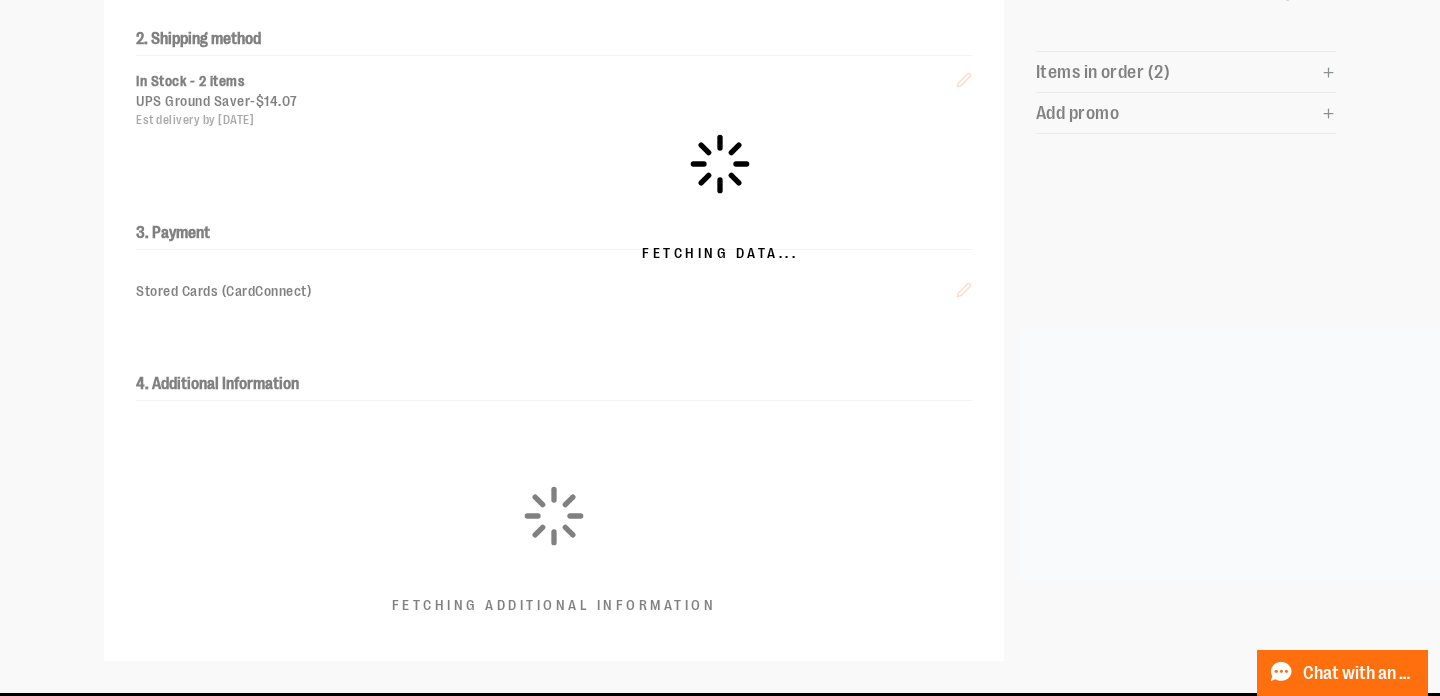 scroll, scrollTop: 439, scrollLeft: 0, axis: vertical 